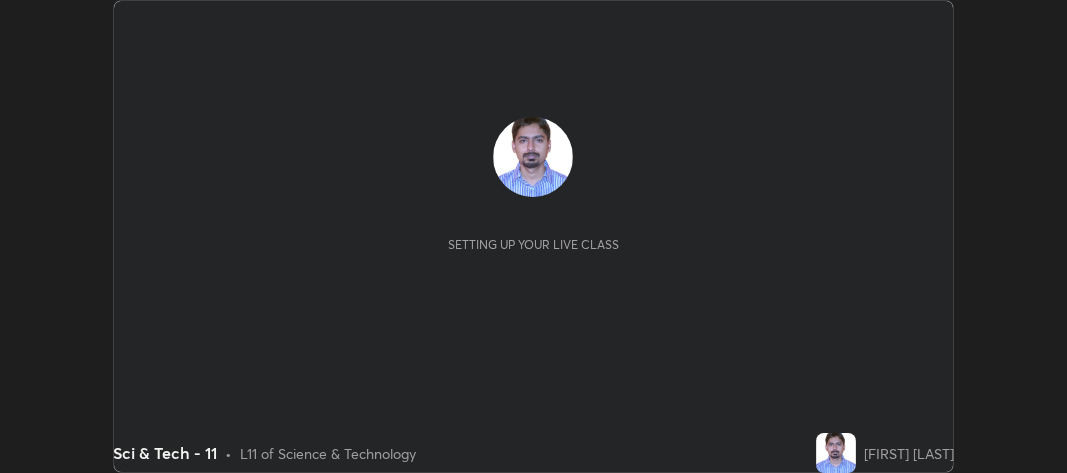scroll, scrollTop: 0, scrollLeft: 0, axis: both 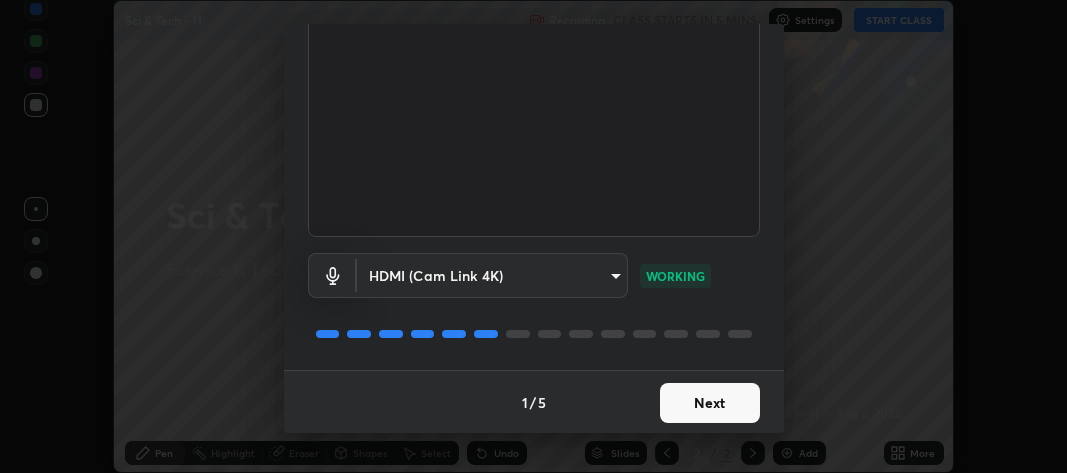click on "Next" at bounding box center (710, 403) 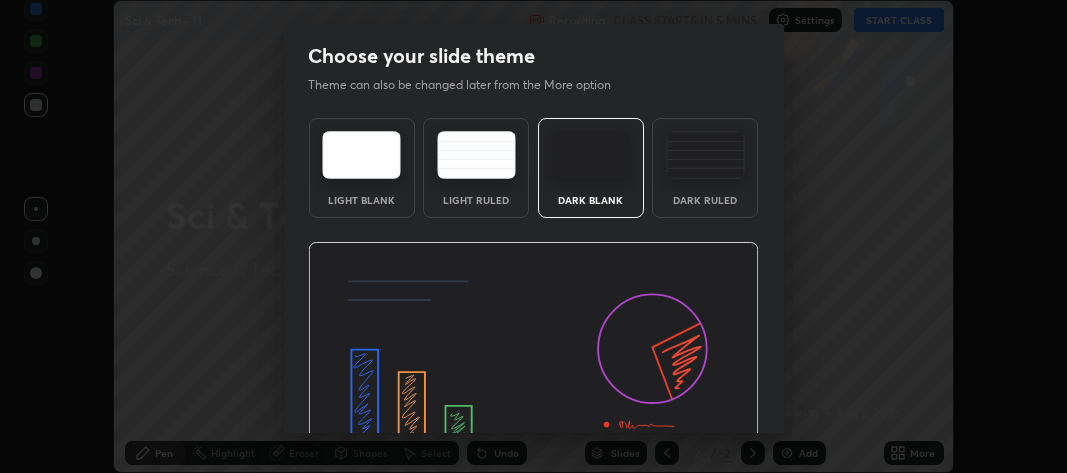 click at bounding box center [533, 369] 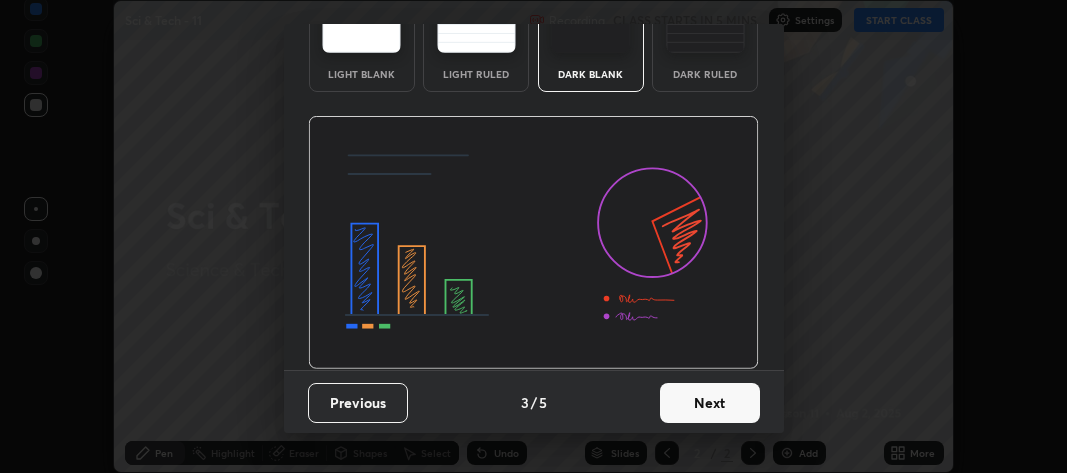 click on "Next" at bounding box center [710, 403] 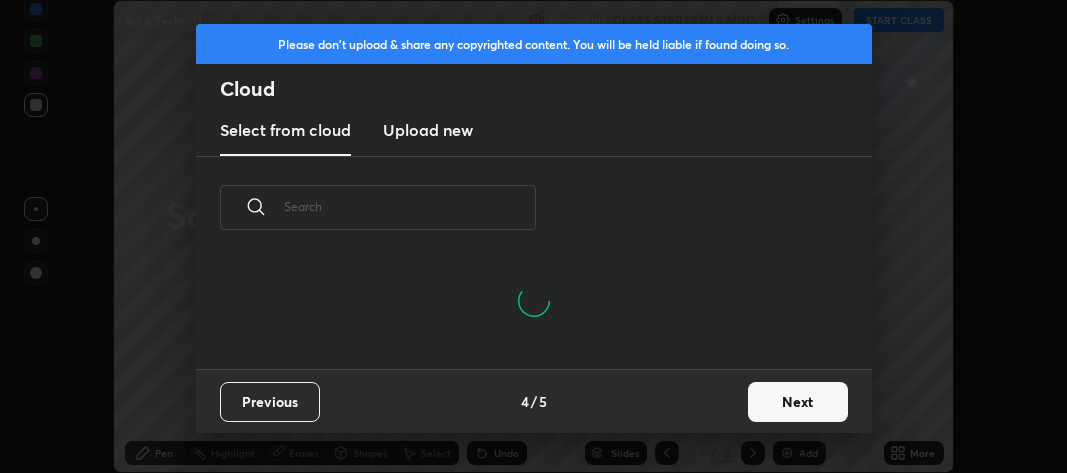 click on "Next" at bounding box center [798, 402] 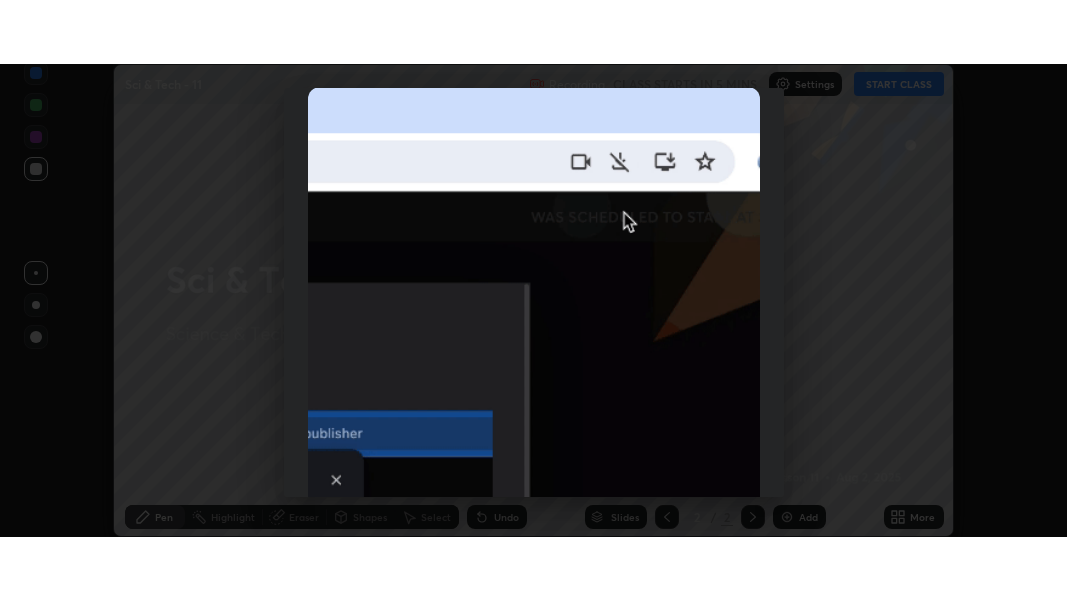 scroll, scrollTop: 590, scrollLeft: 0, axis: vertical 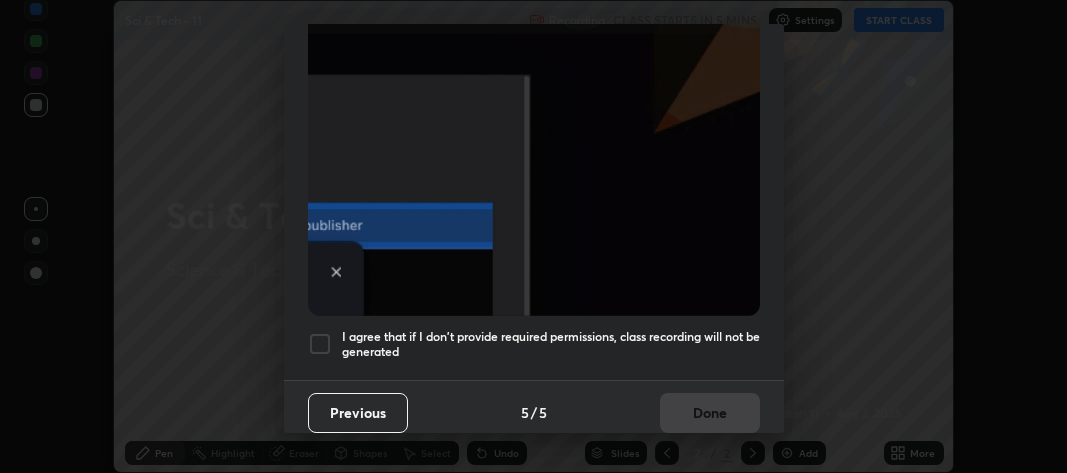 click at bounding box center (320, 344) 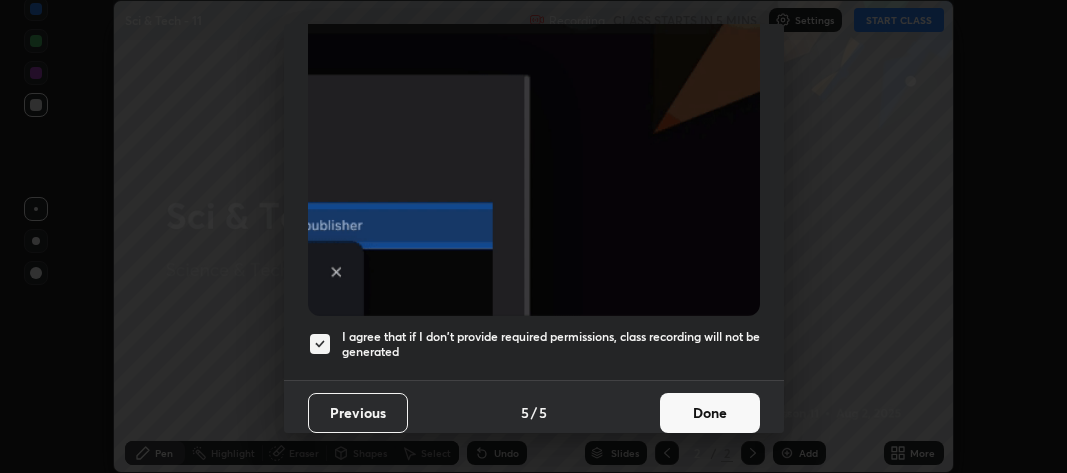 click on "Done" at bounding box center [710, 413] 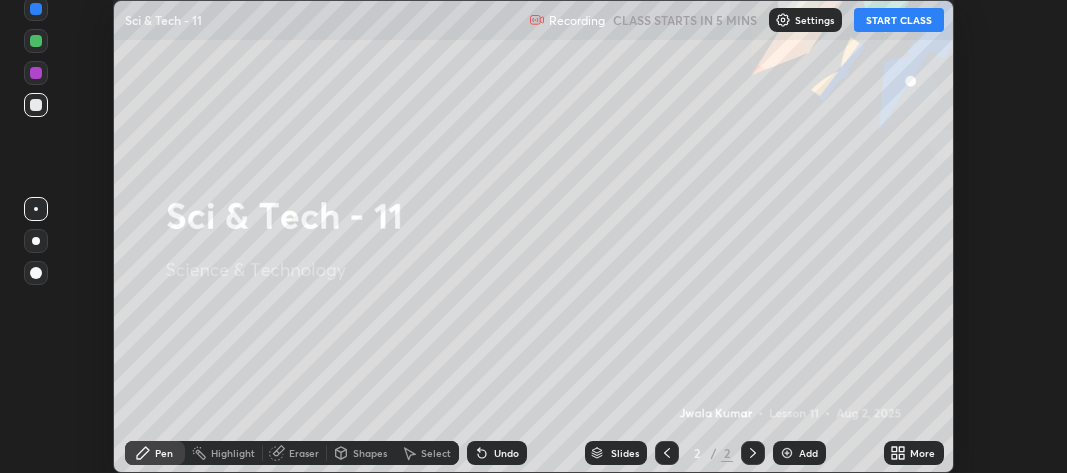 click 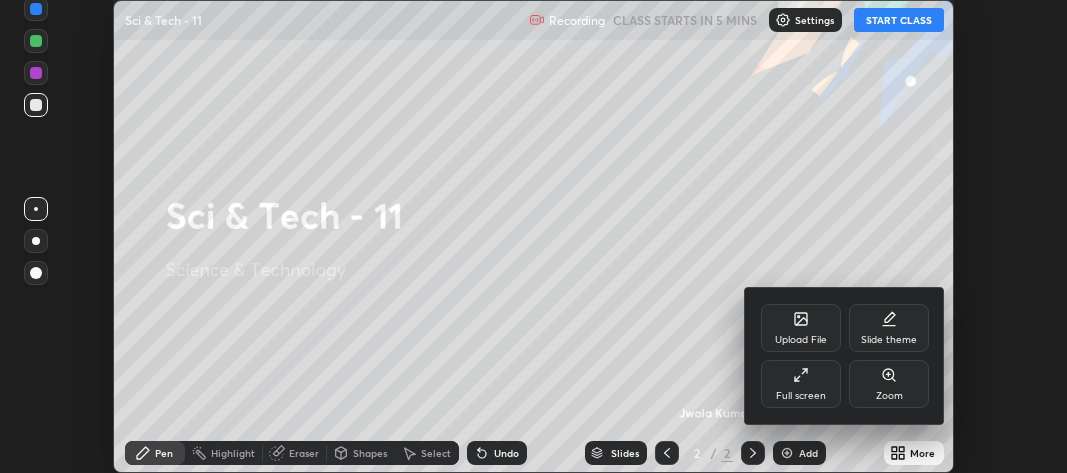 click on "Full screen" at bounding box center (801, 384) 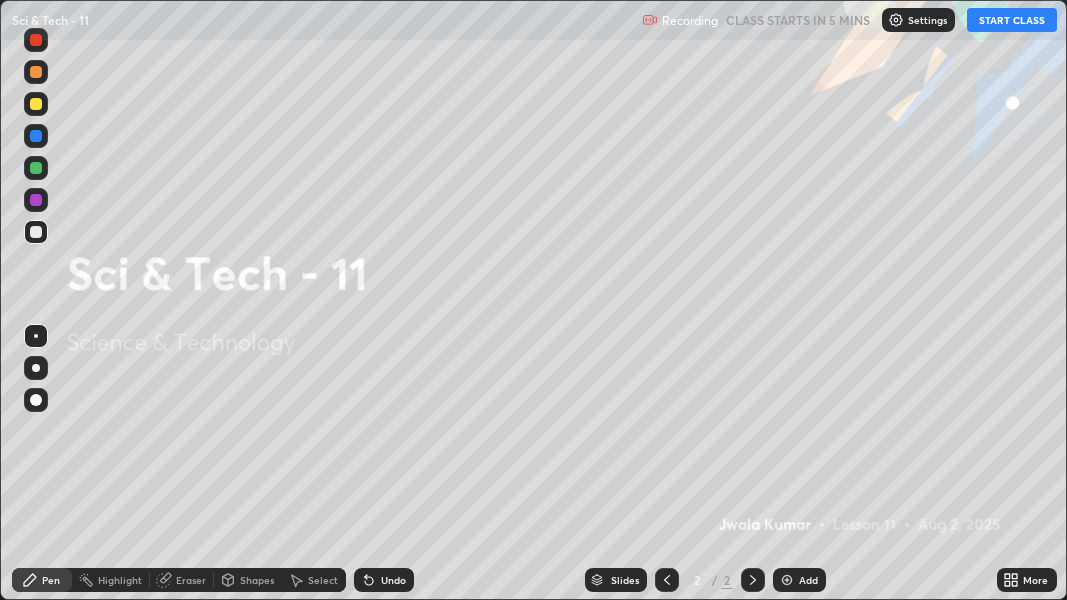 scroll, scrollTop: 99399, scrollLeft: 98932, axis: both 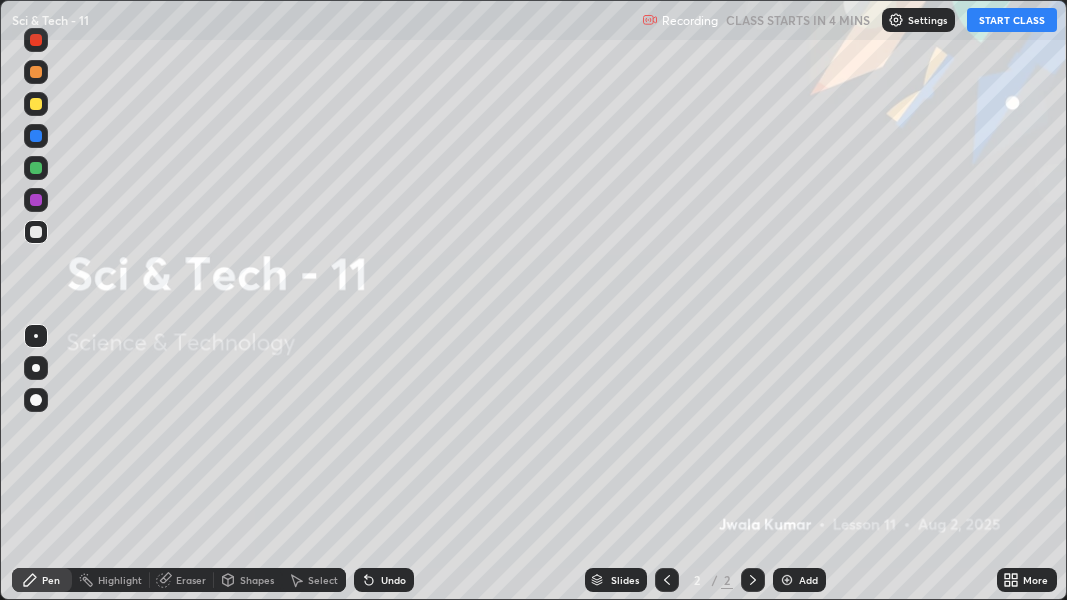 click on "More" at bounding box center (1027, 580) 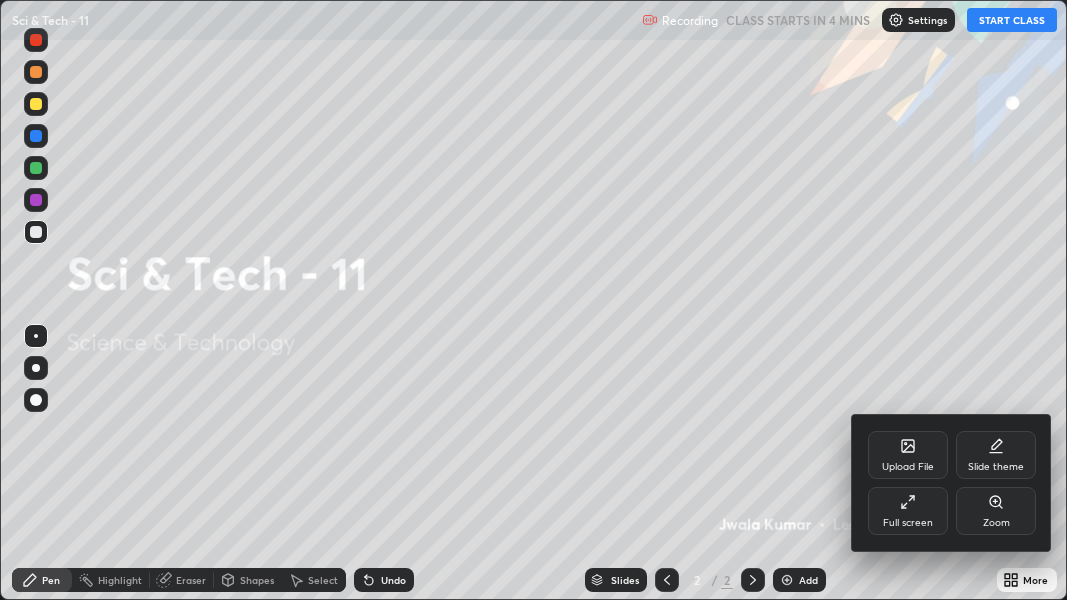 click on "Upload File" at bounding box center [908, 455] 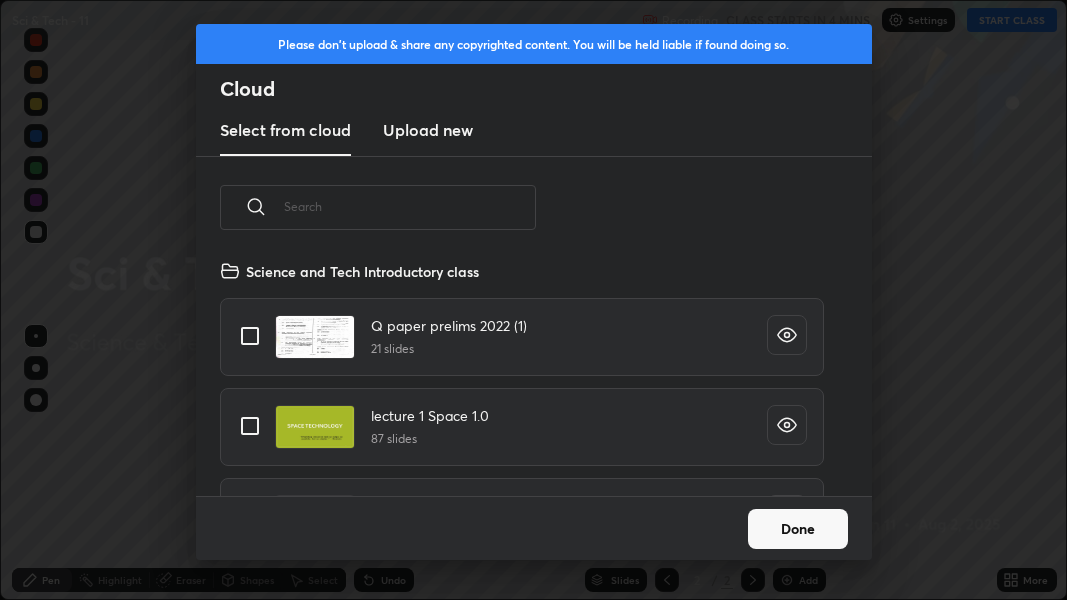 scroll, scrollTop: 6, scrollLeft: 11, axis: both 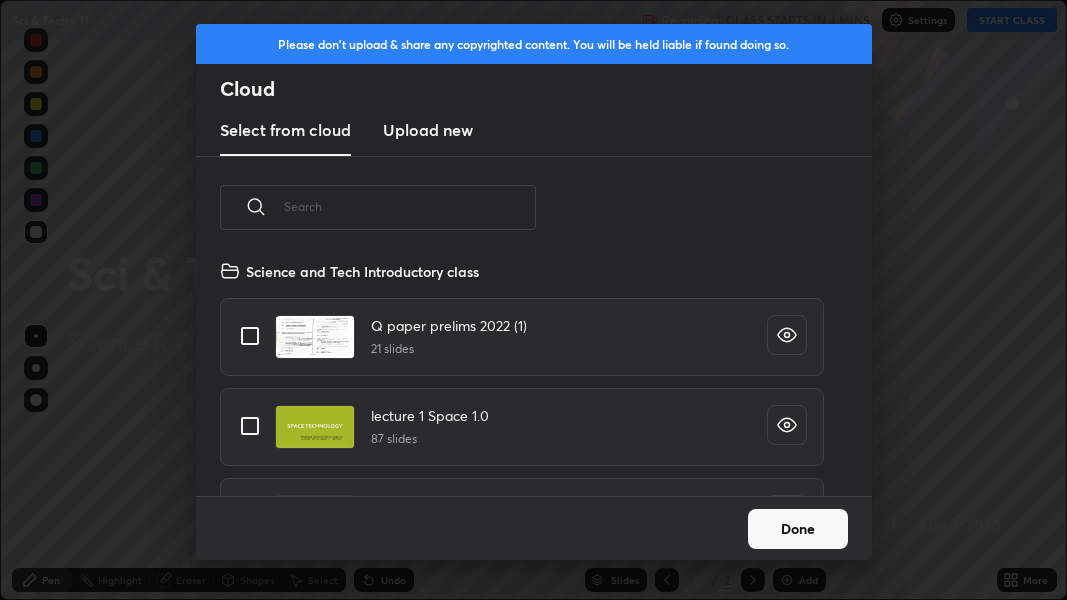 click on "Upload new" at bounding box center (428, 130) 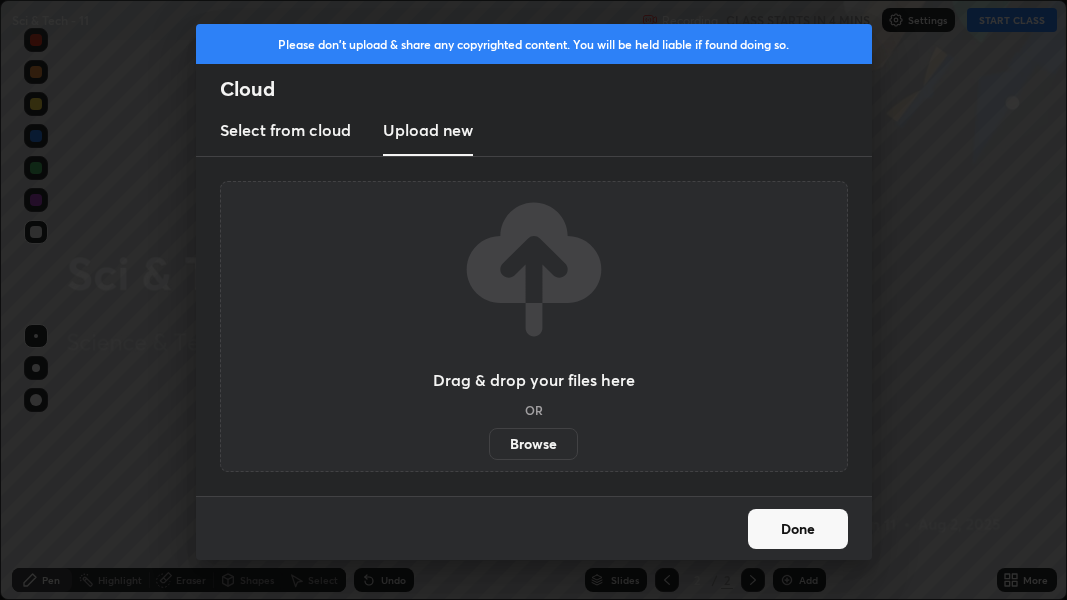 click on "Browse" at bounding box center [533, 444] 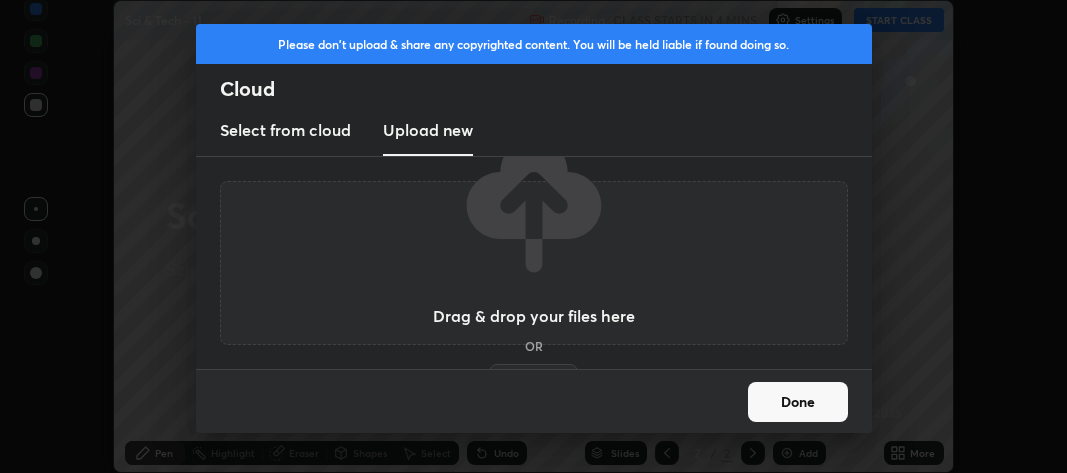 scroll, scrollTop: 473, scrollLeft: 1067, axis: both 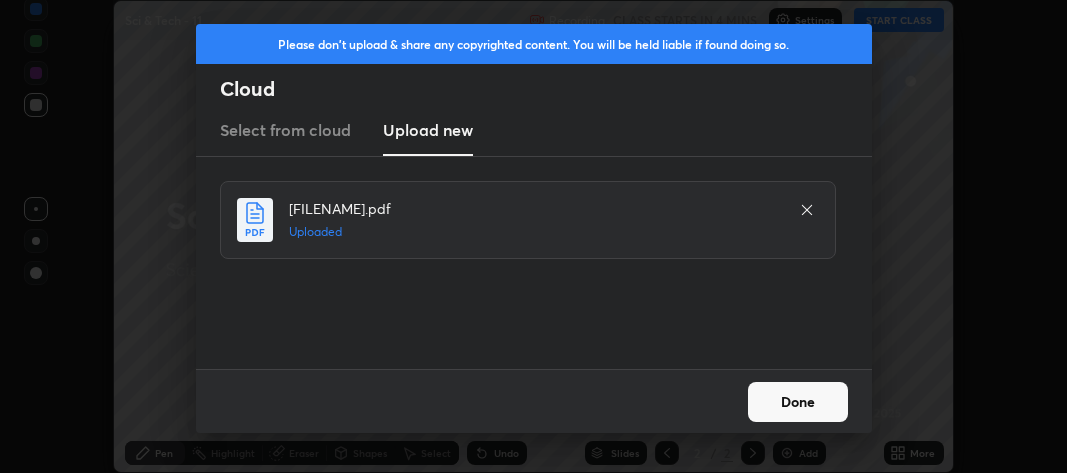 click on "Done" at bounding box center [798, 402] 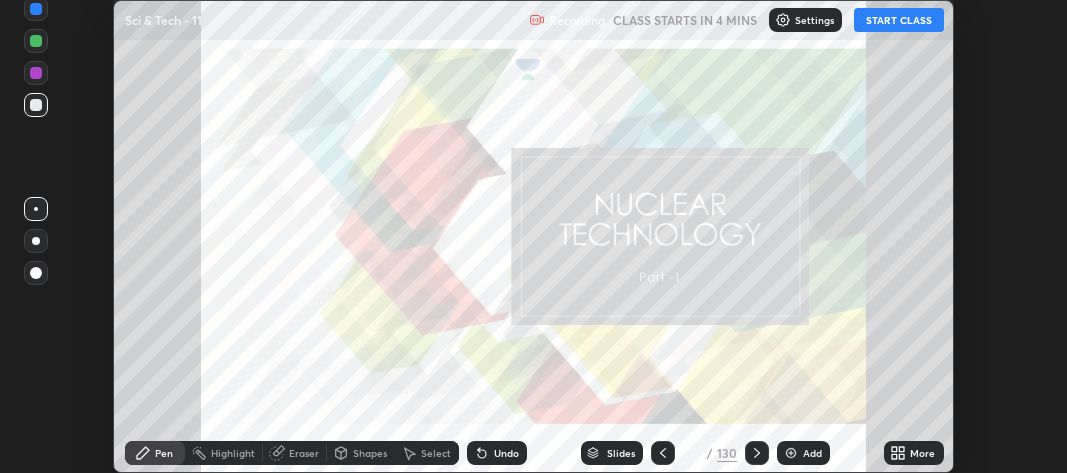 click 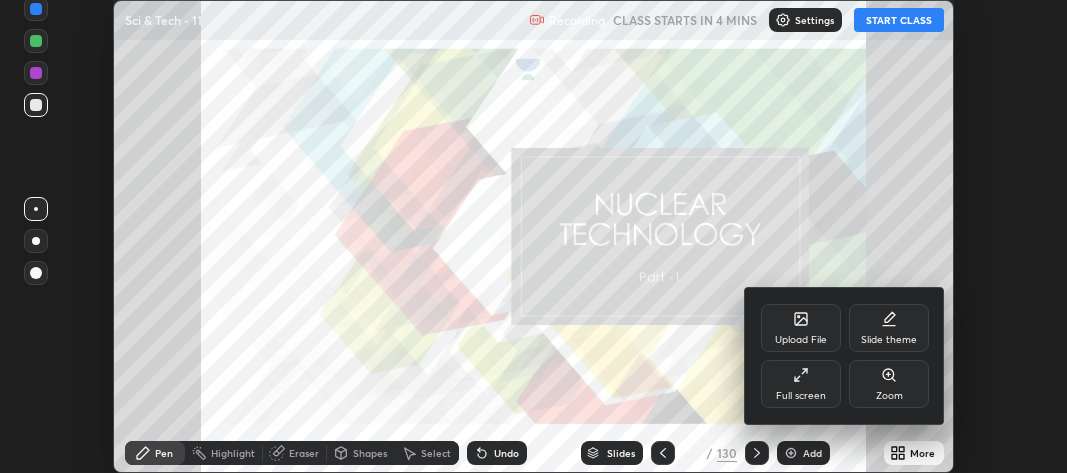 click on "Full screen" at bounding box center [801, 384] 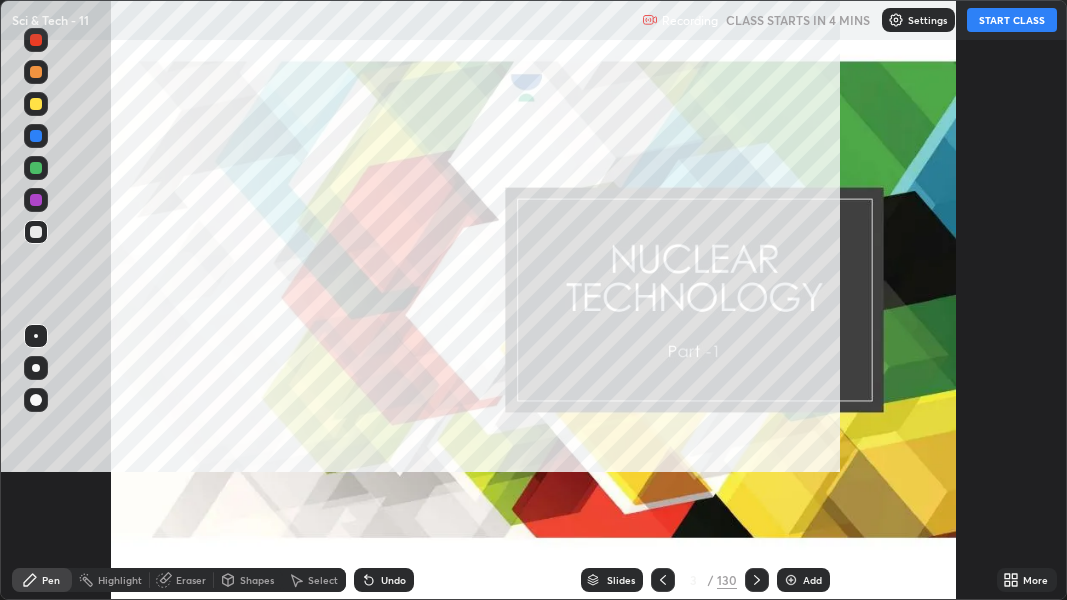 scroll, scrollTop: 99399, scrollLeft: 98932, axis: both 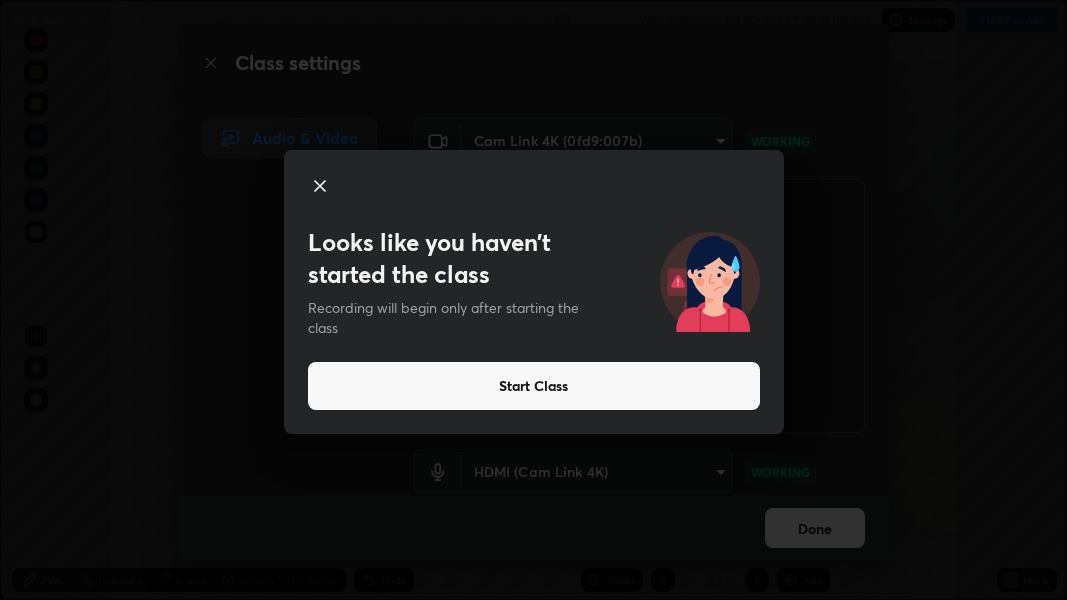 click on "Start Class" at bounding box center (534, 386) 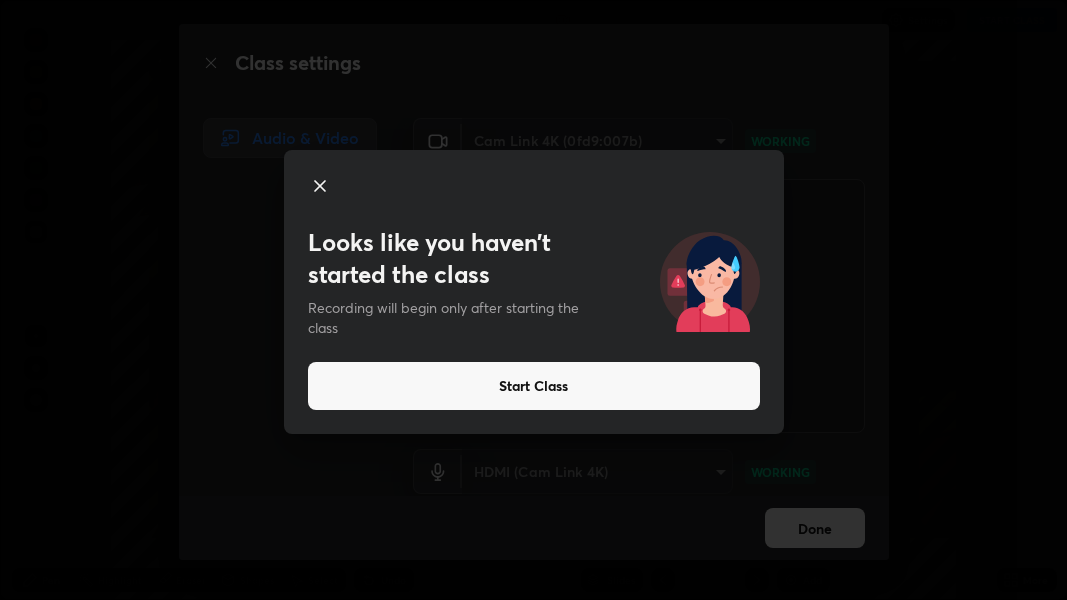 click on "Start Class" at bounding box center [534, 386] 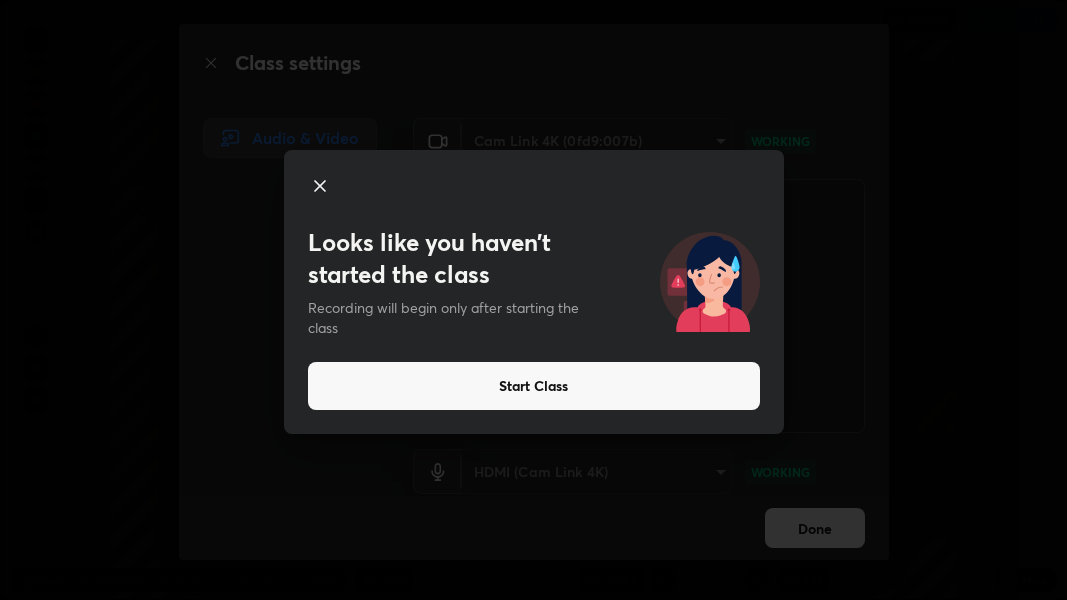 click on "Start Class" at bounding box center (534, 386) 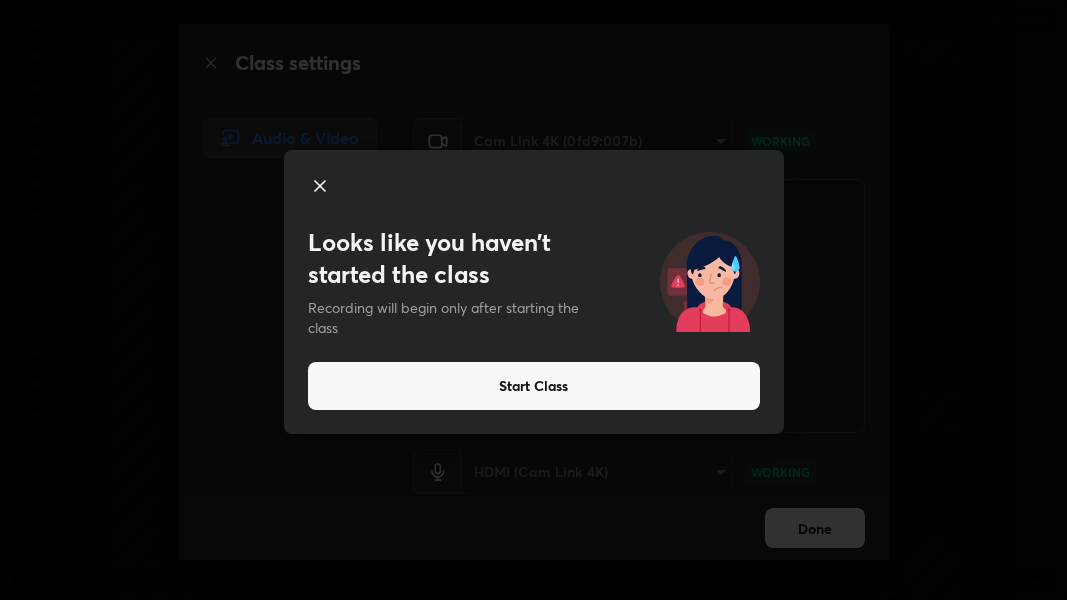 click on "Start Class" at bounding box center (534, 386) 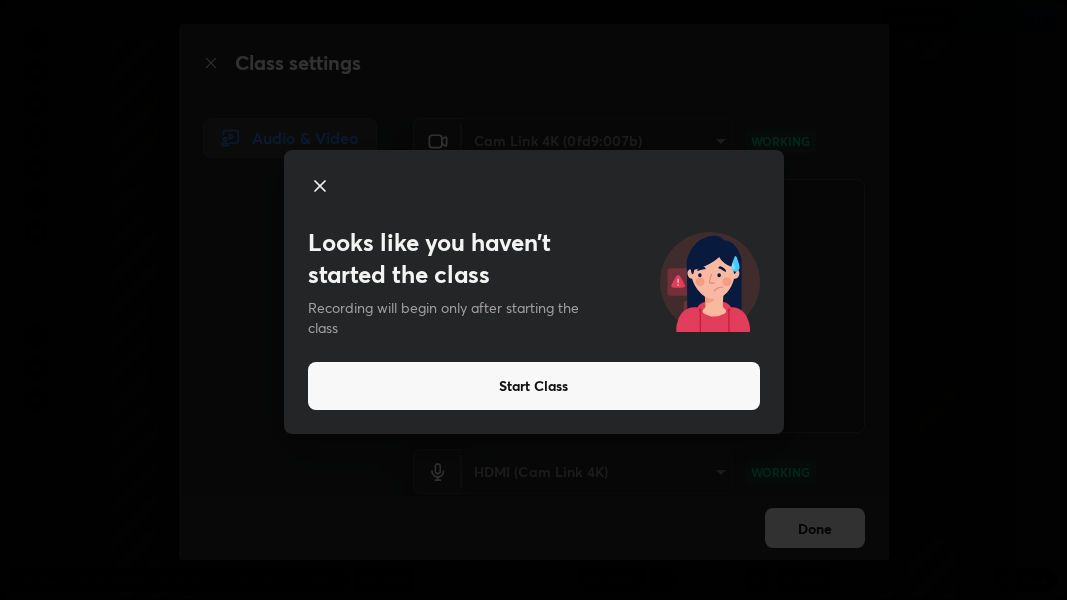 click on "Start Class" at bounding box center (534, 386) 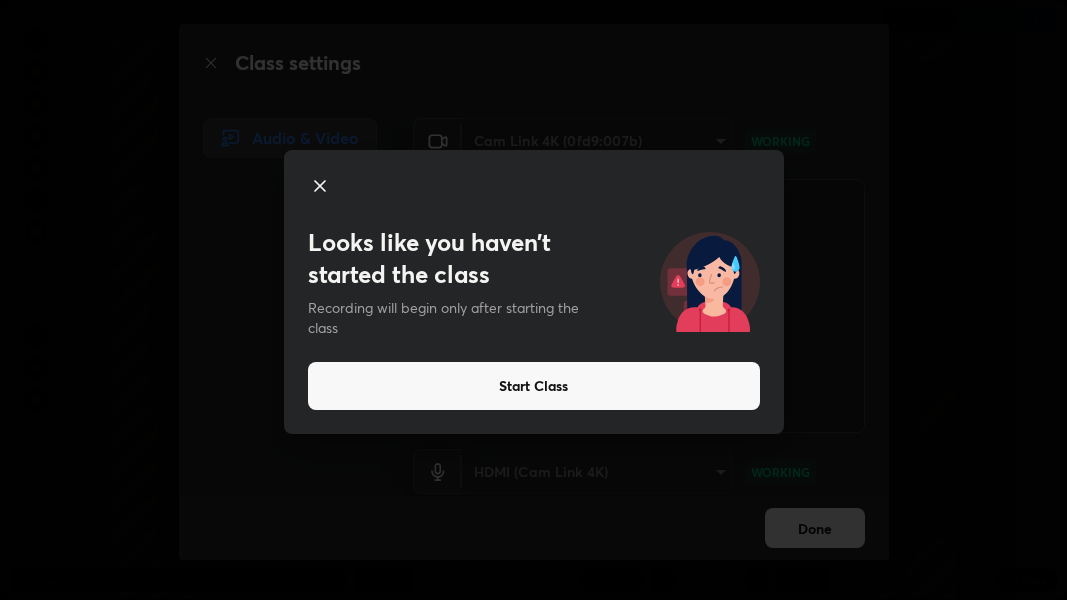 click on "Start Class" at bounding box center (534, 386) 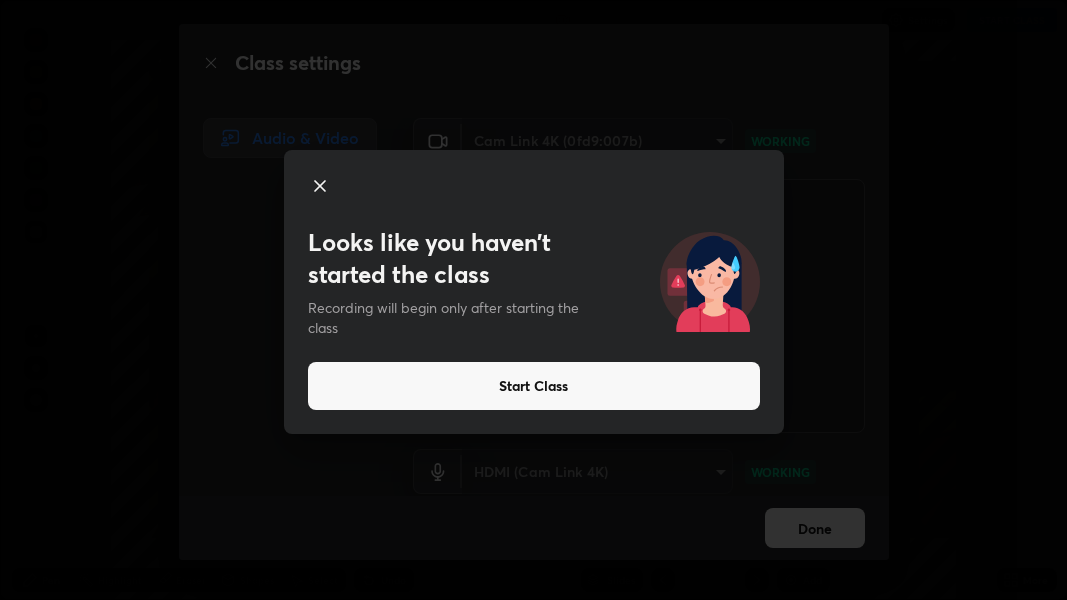 click on "Start Class" at bounding box center (534, 386) 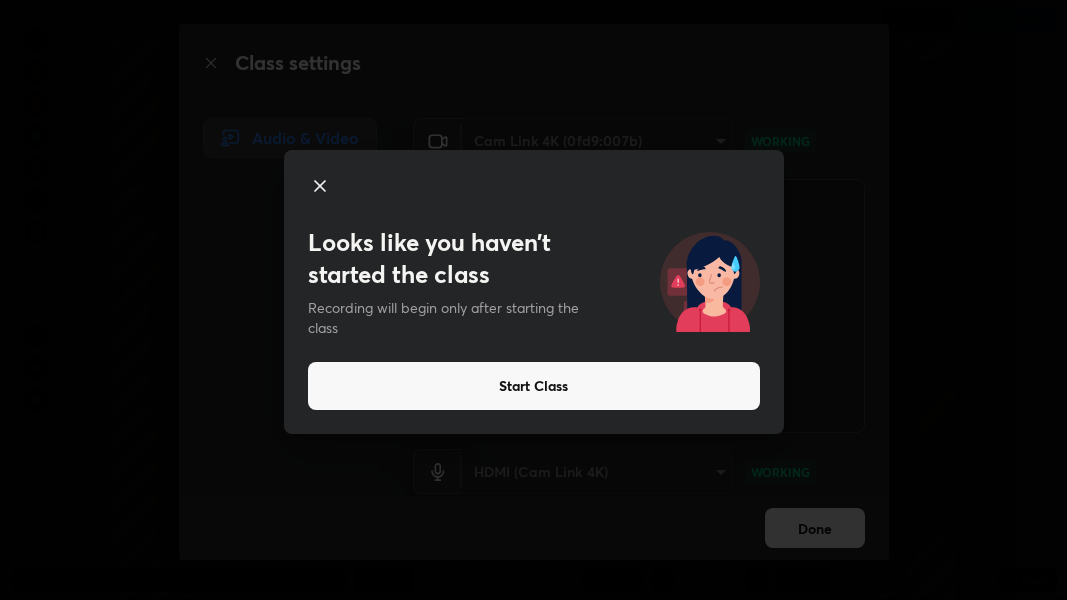 click on "Looks like you haven’t started the class Recording will begin only after starting the class Start Class" at bounding box center (533, 300) 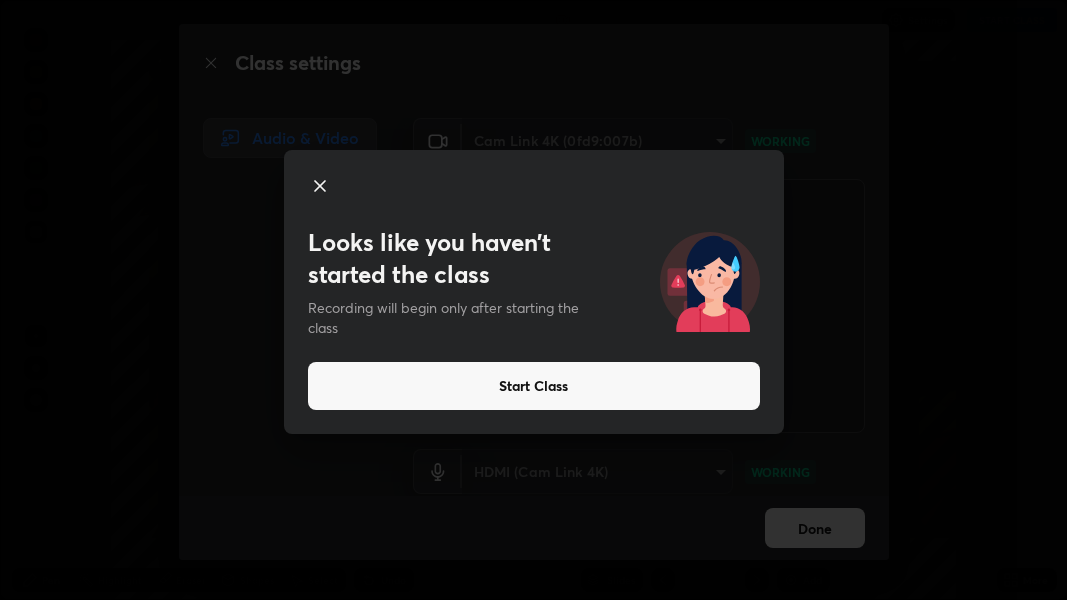 click on "Start Class" at bounding box center [534, 386] 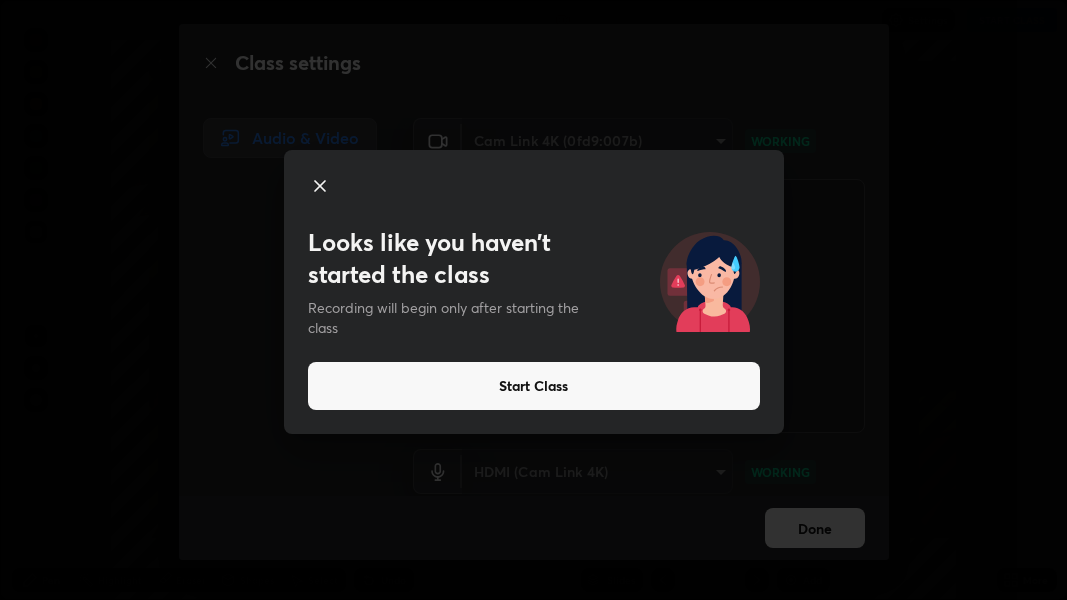 click on "Start Class" at bounding box center [534, 386] 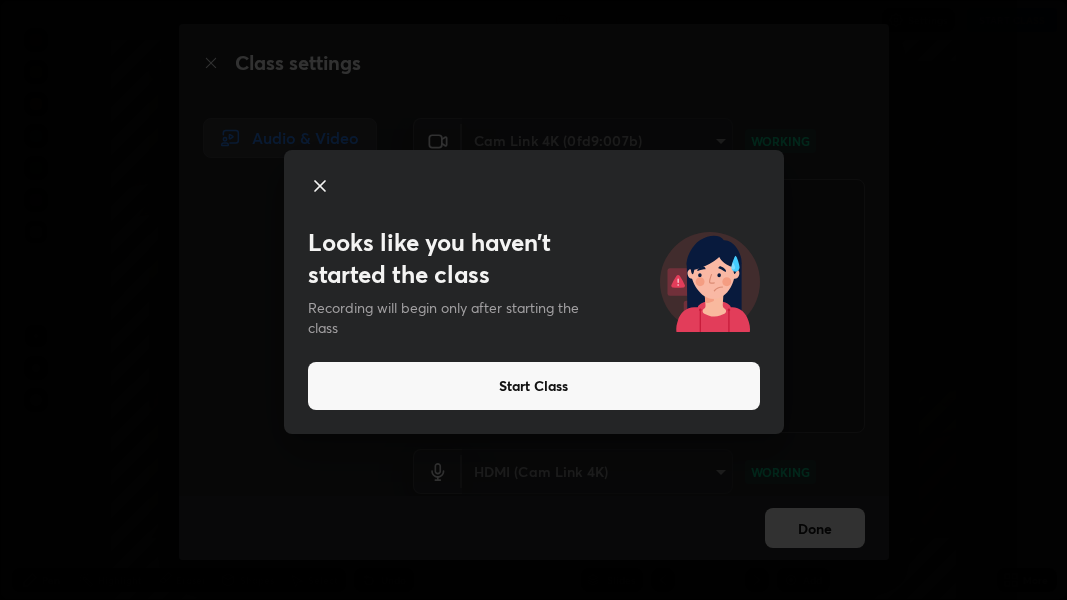 click on "Start Class" at bounding box center [534, 386] 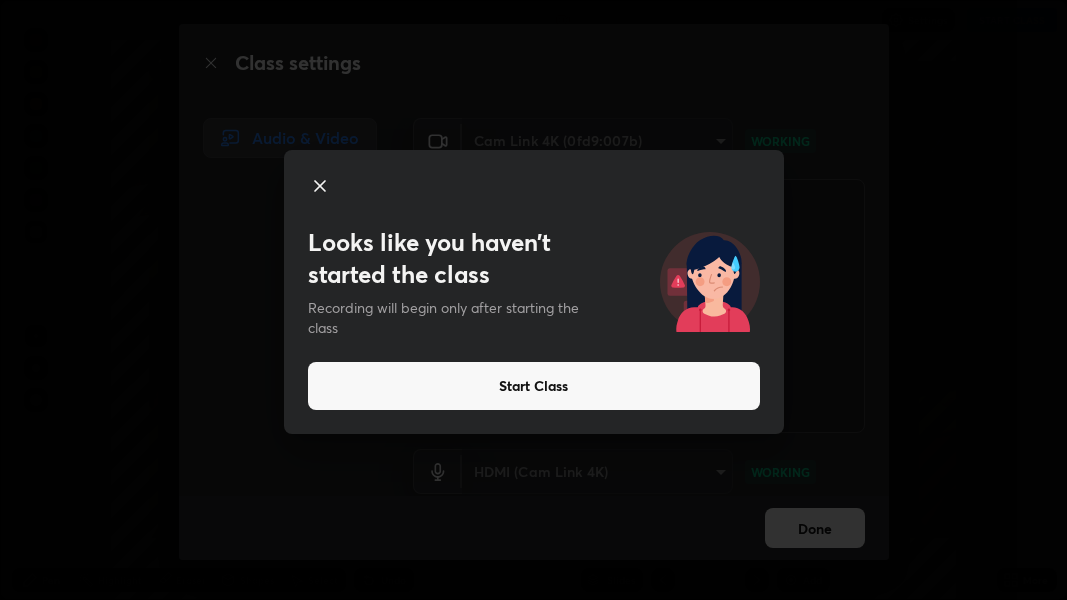 click on "Start Class" at bounding box center (534, 386) 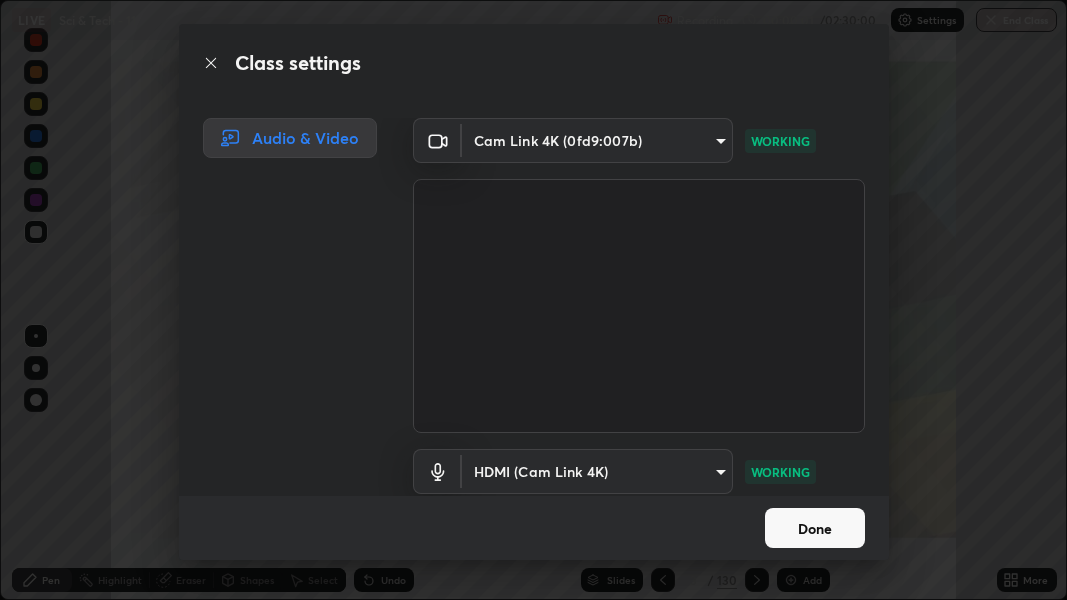 click on "Done" at bounding box center (815, 528) 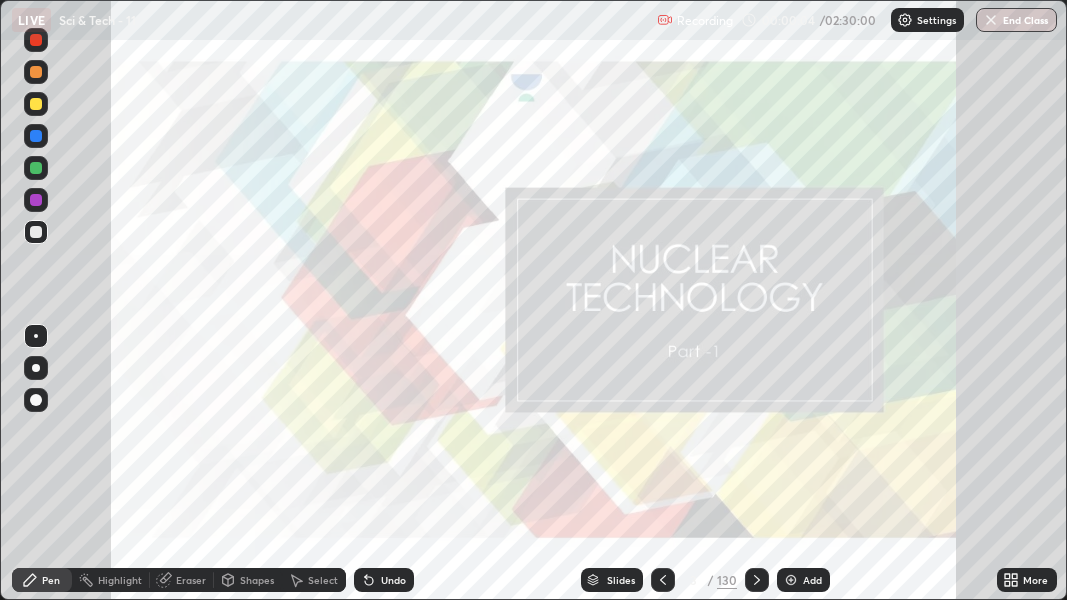 click on "Add" at bounding box center (812, 580) 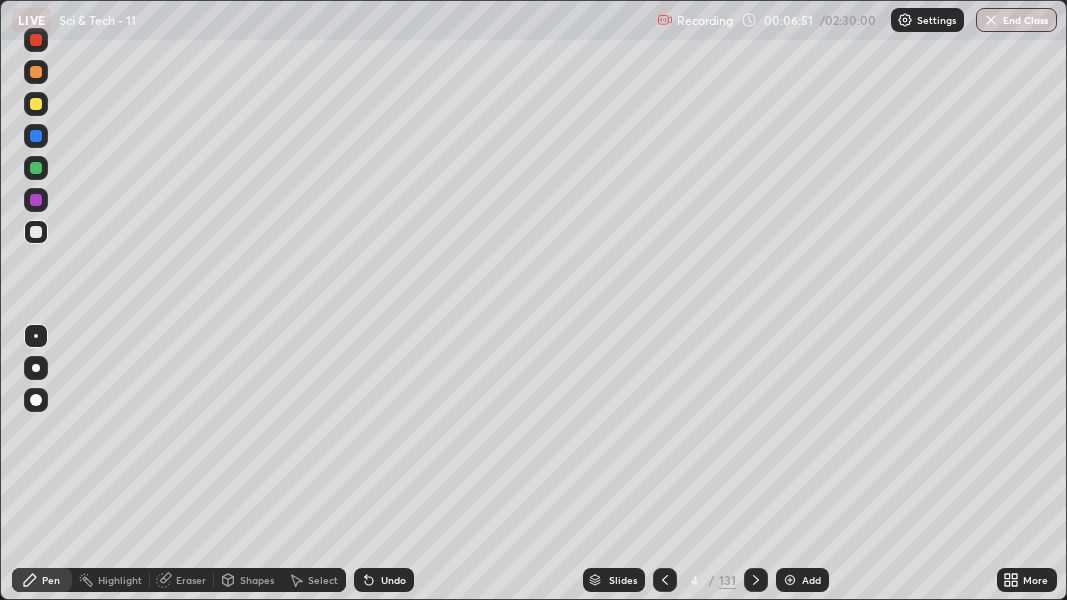 click at bounding box center (790, 580) 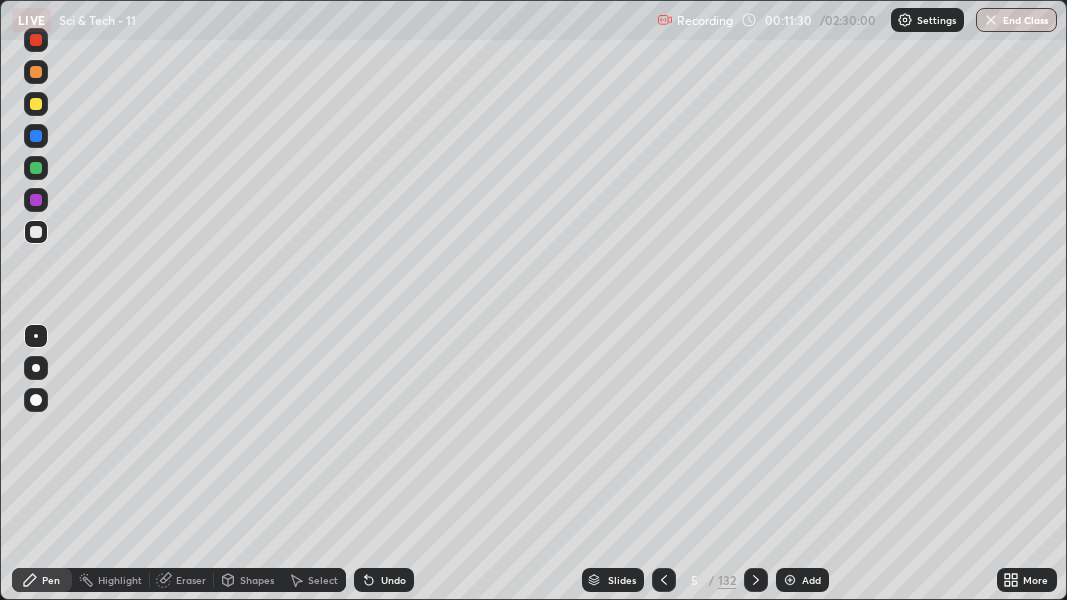 click at bounding box center (790, 580) 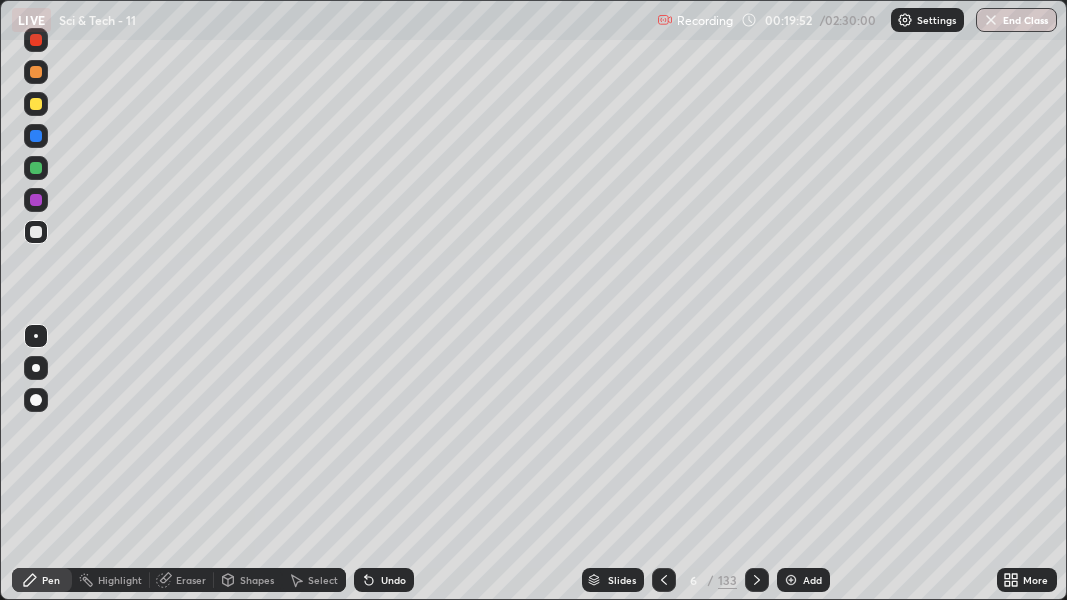 click at bounding box center [791, 580] 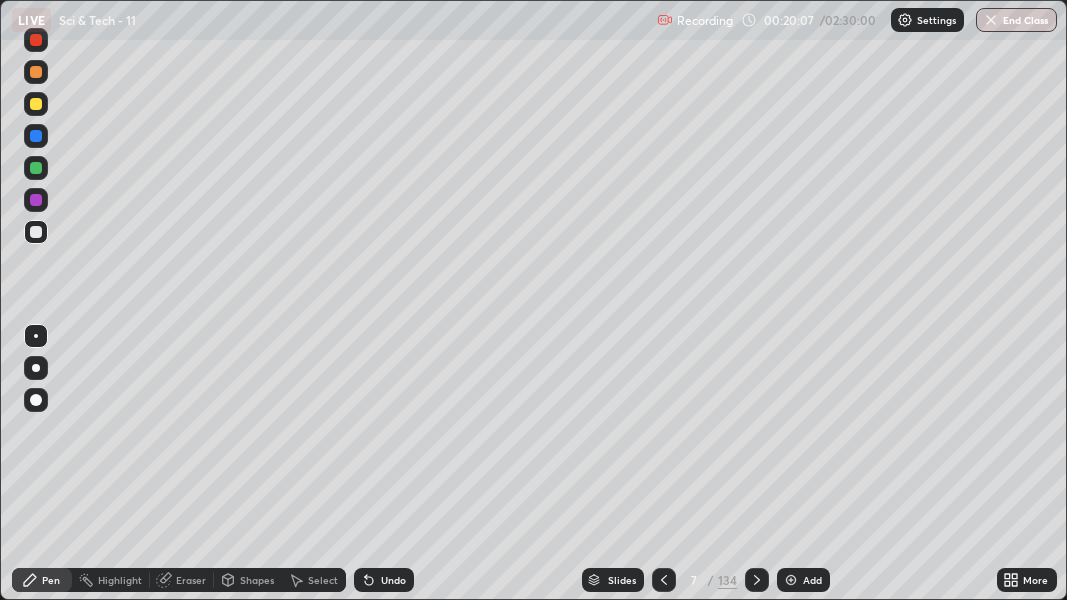 click on "Undo" at bounding box center (393, 580) 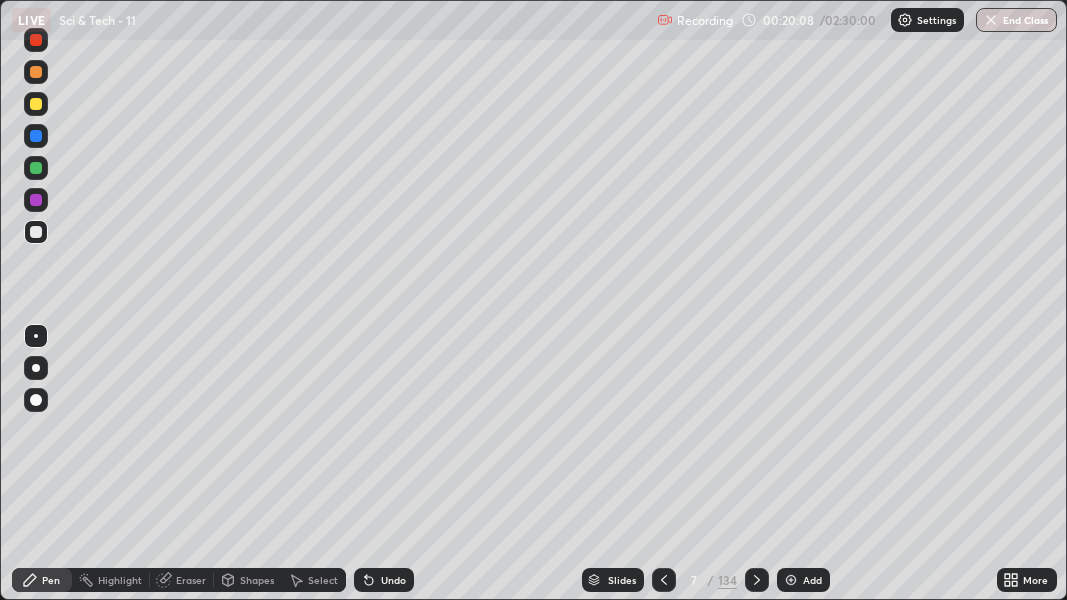 click on "Undo" at bounding box center (393, 580) 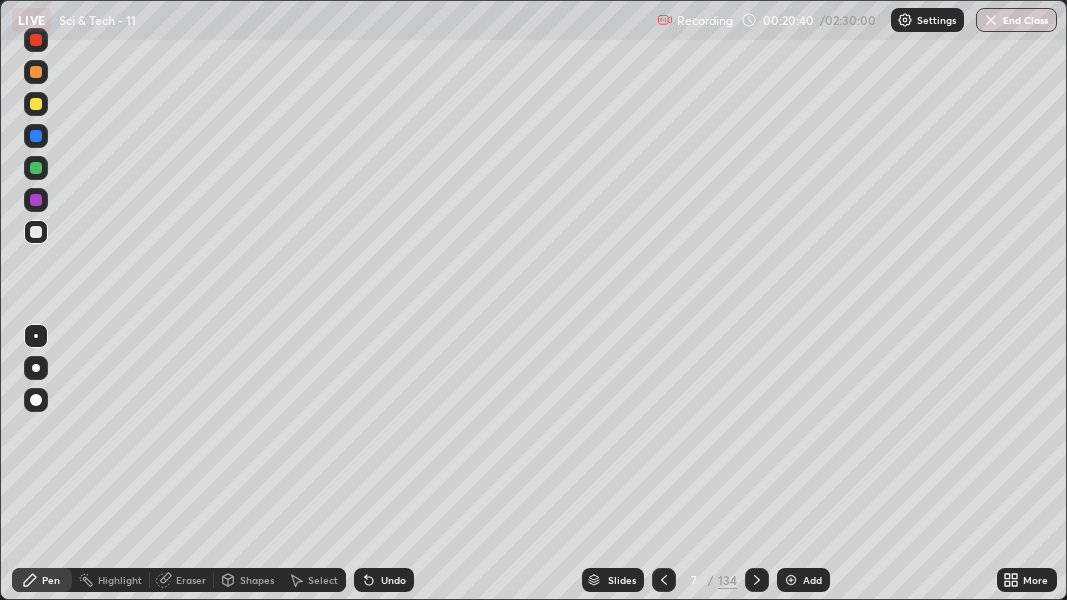 click on "Add" at bounding box center [803, 580] 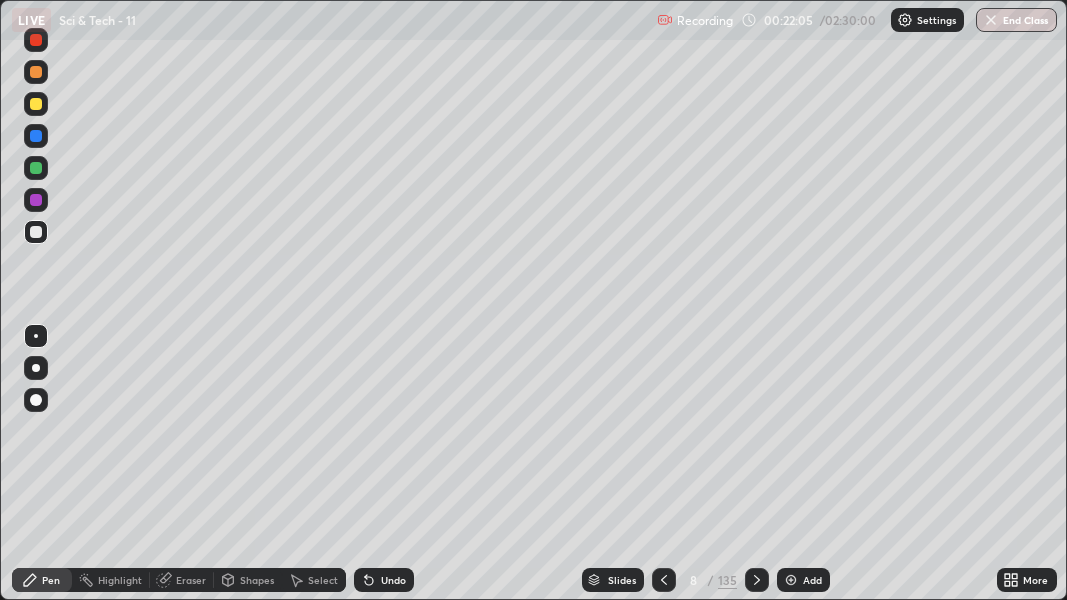 click on "Undo" at bounding box center [384, 580] 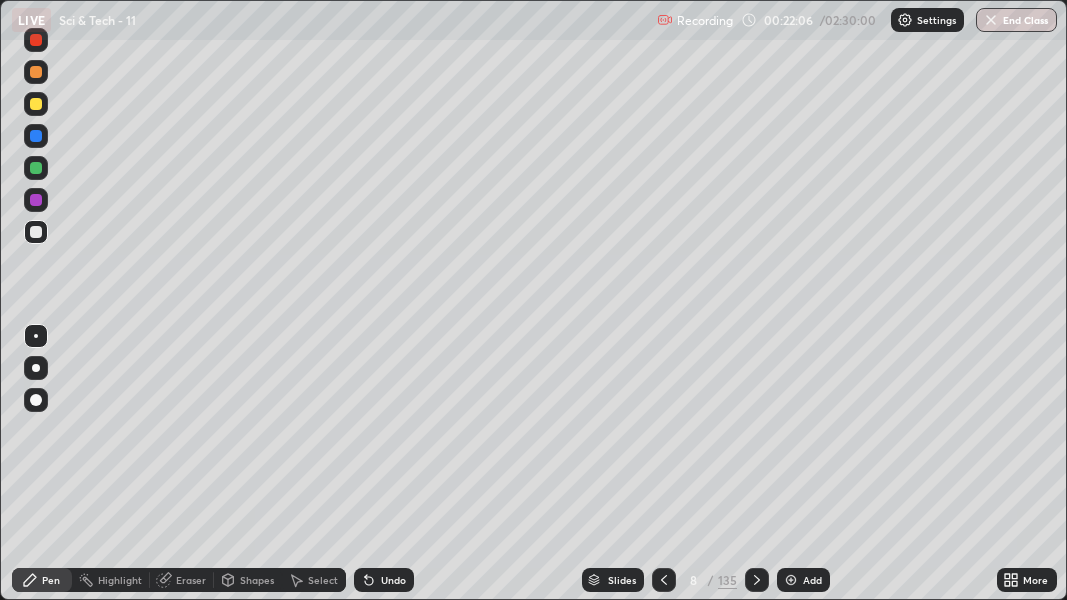 click on "Undo" at bounding box center [393, 580] 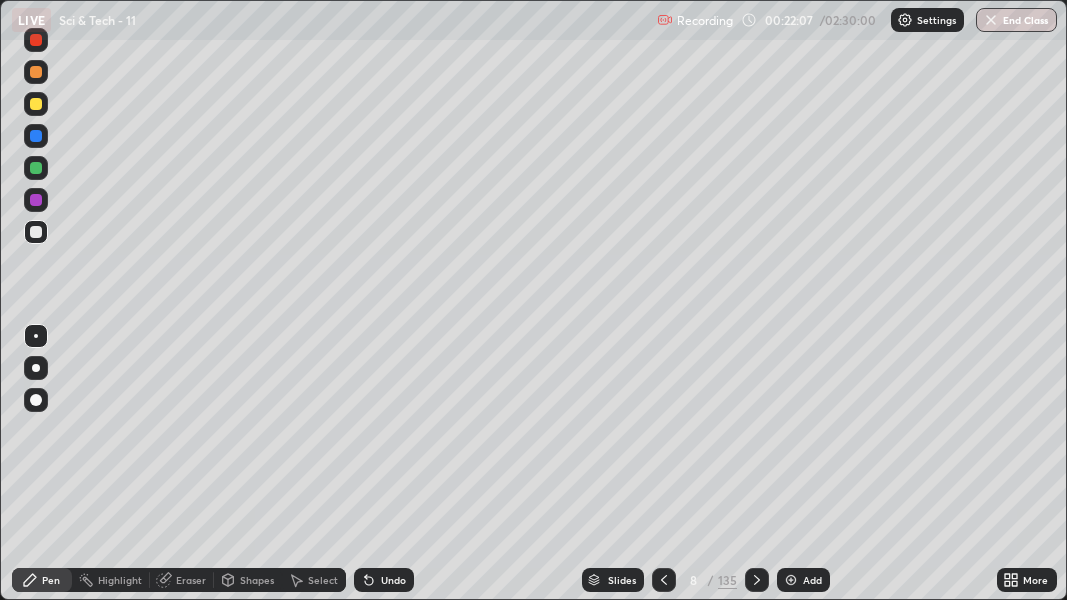 click on "Undo" at bounding box center [393, 580] 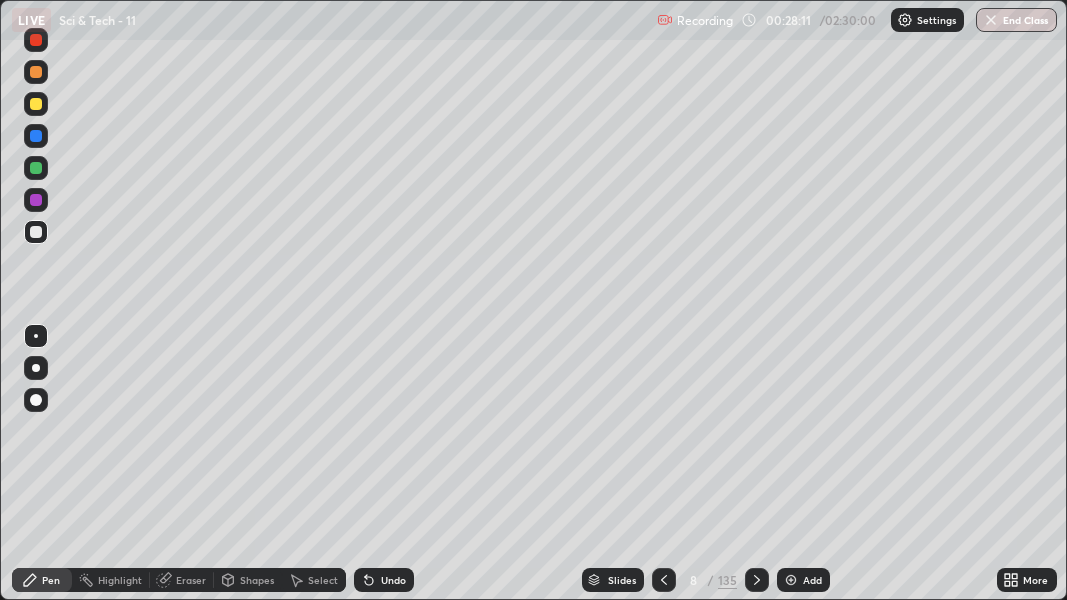 click 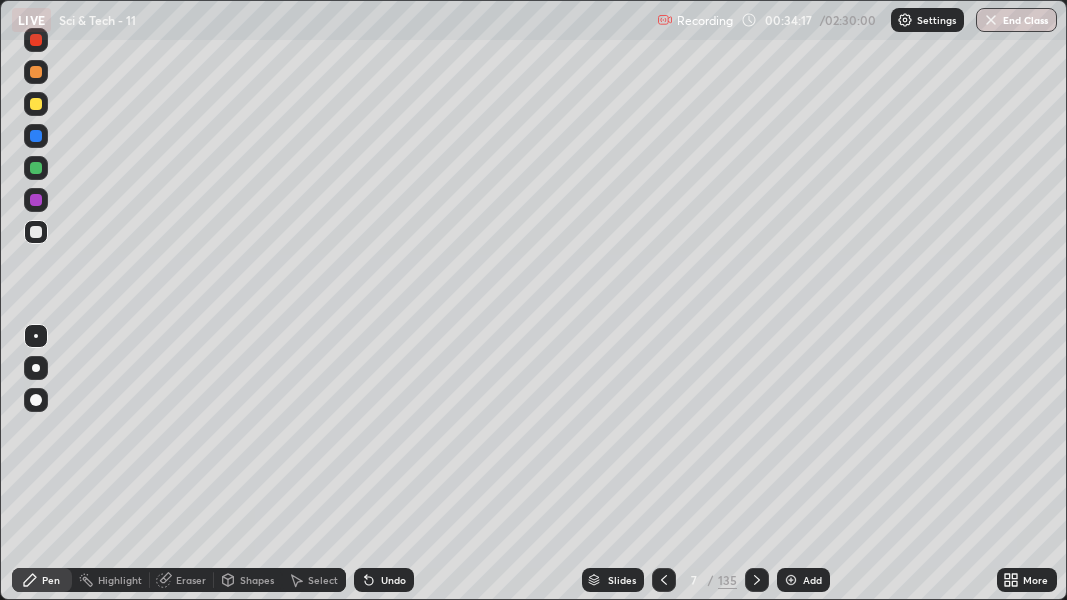 click 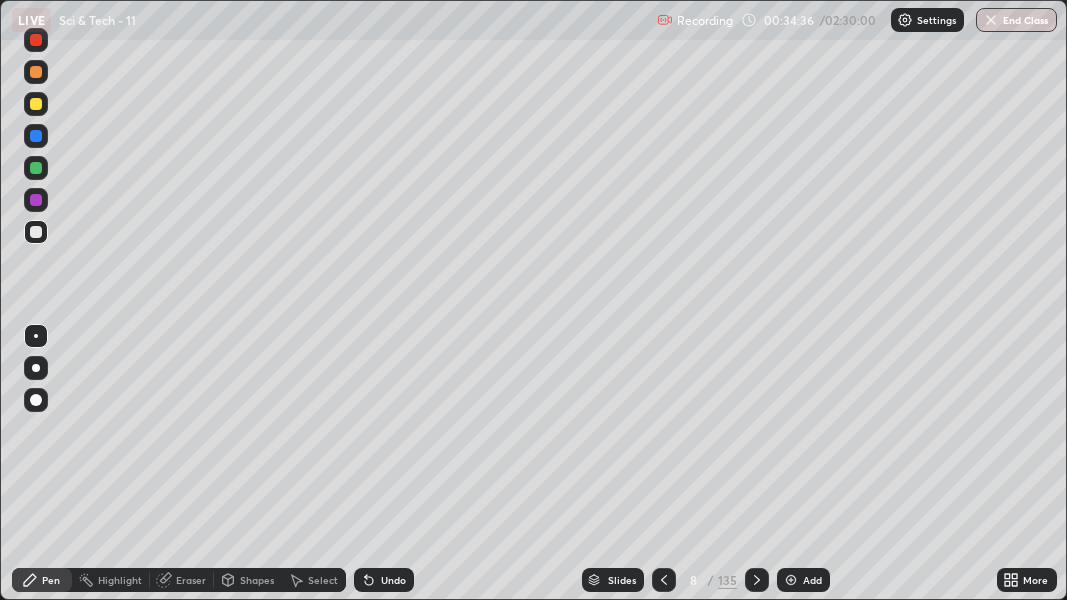click at bounding box center (36, 104) 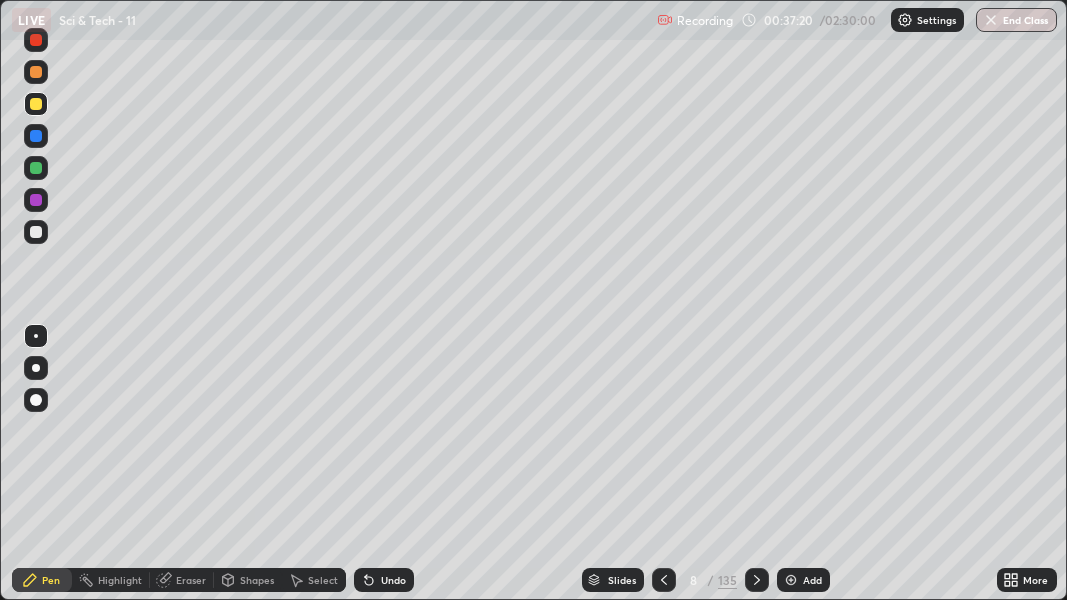 click on "Undo" at bounding box center (384, 580) 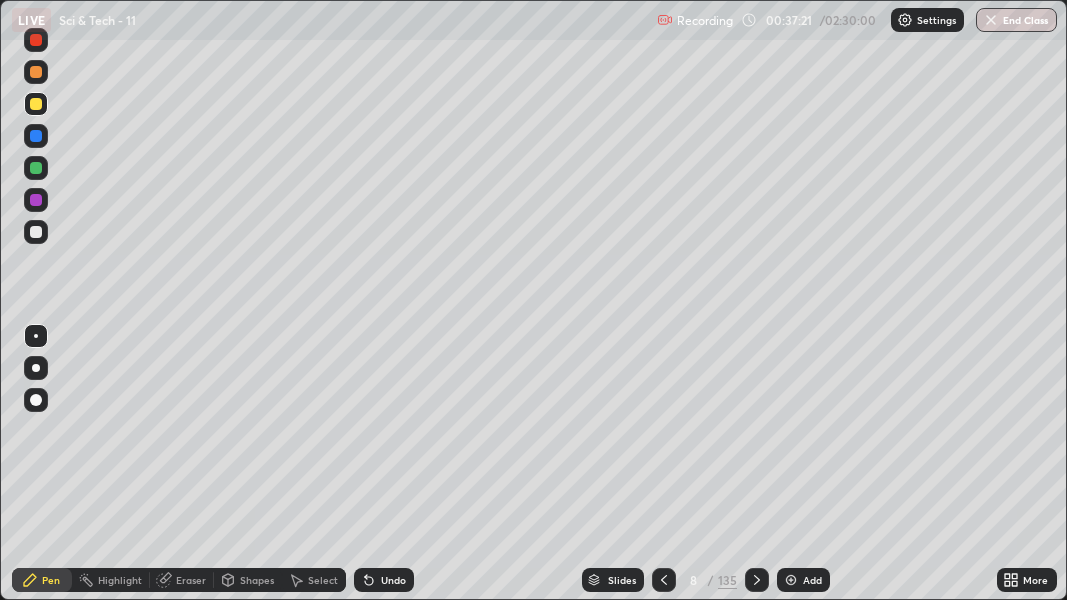 click on "Undo" at bounding box center (393, 580) 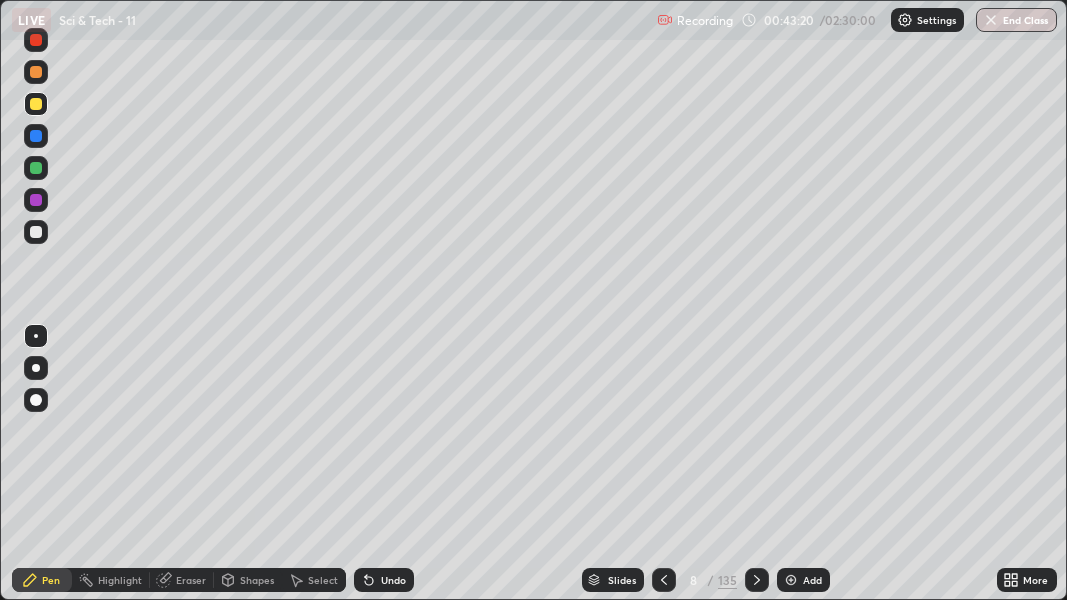 click on "Add" at bounding box center (812, 580) 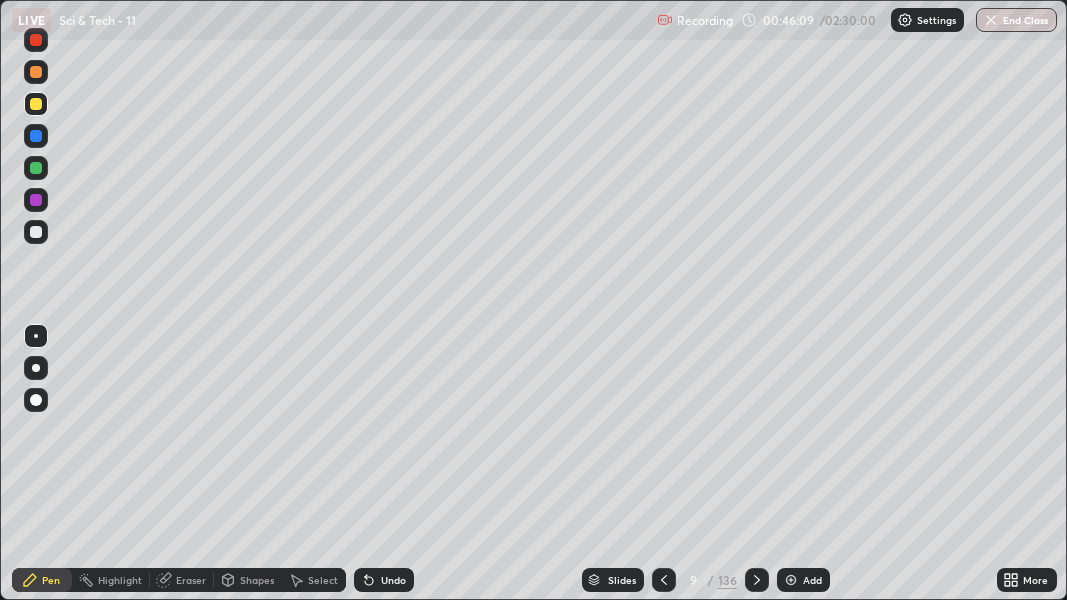 click on "Undo" at bounding box center [384, 580] 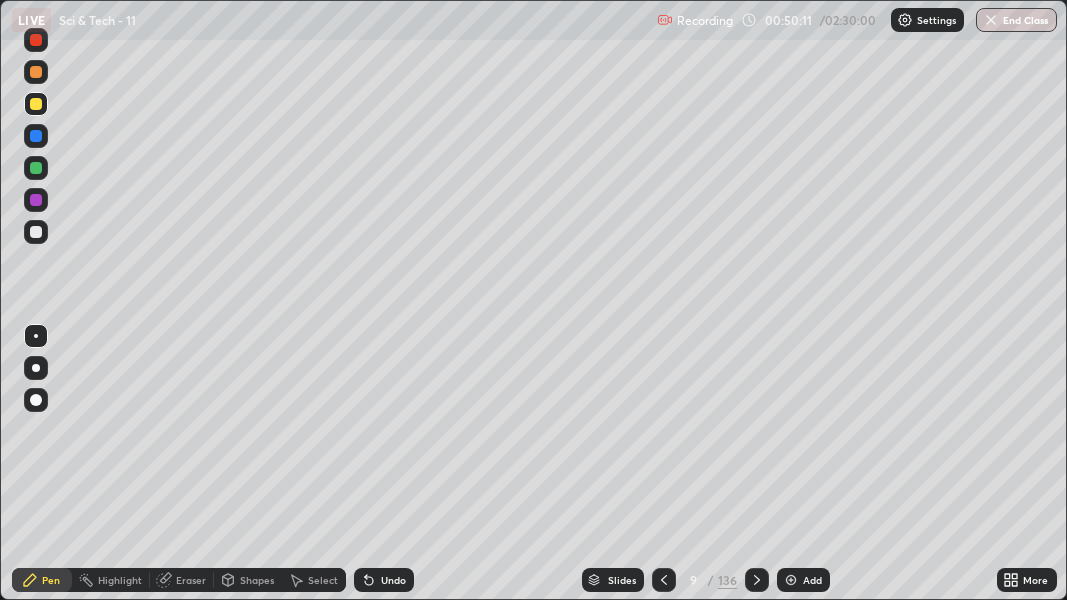 click at bounding box center [791, 580] 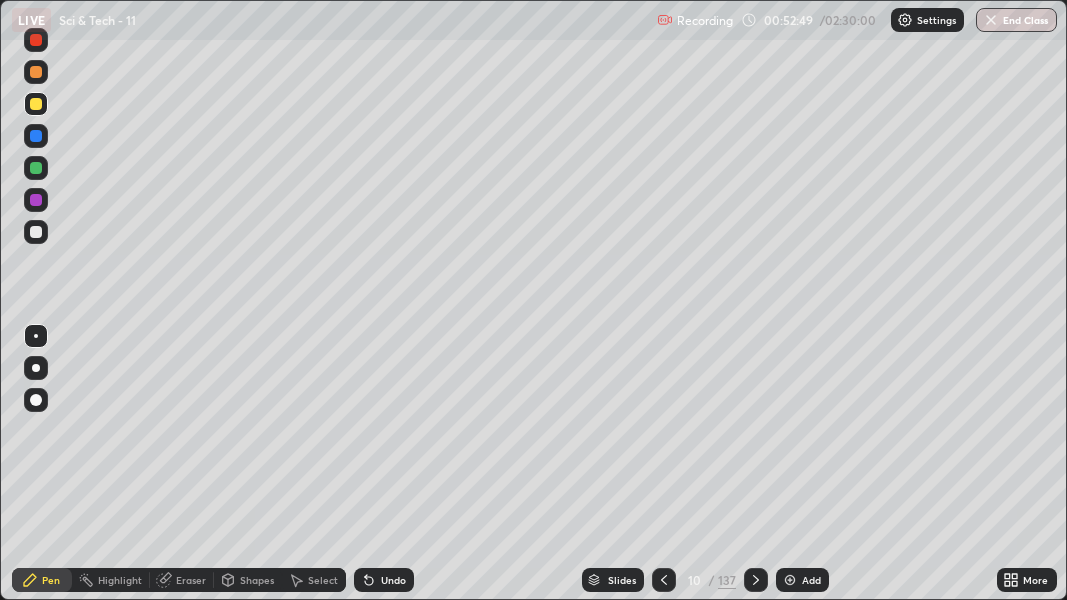 click on "Undo" at bounding box center (384, 580) 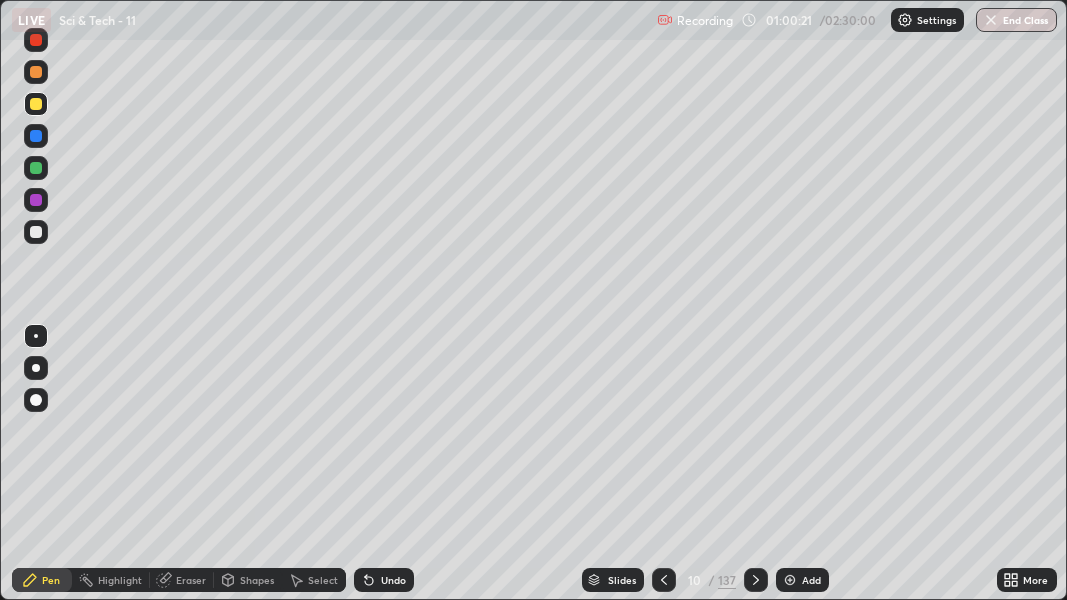 click on "Shapes" at bounding box center (248, 580) 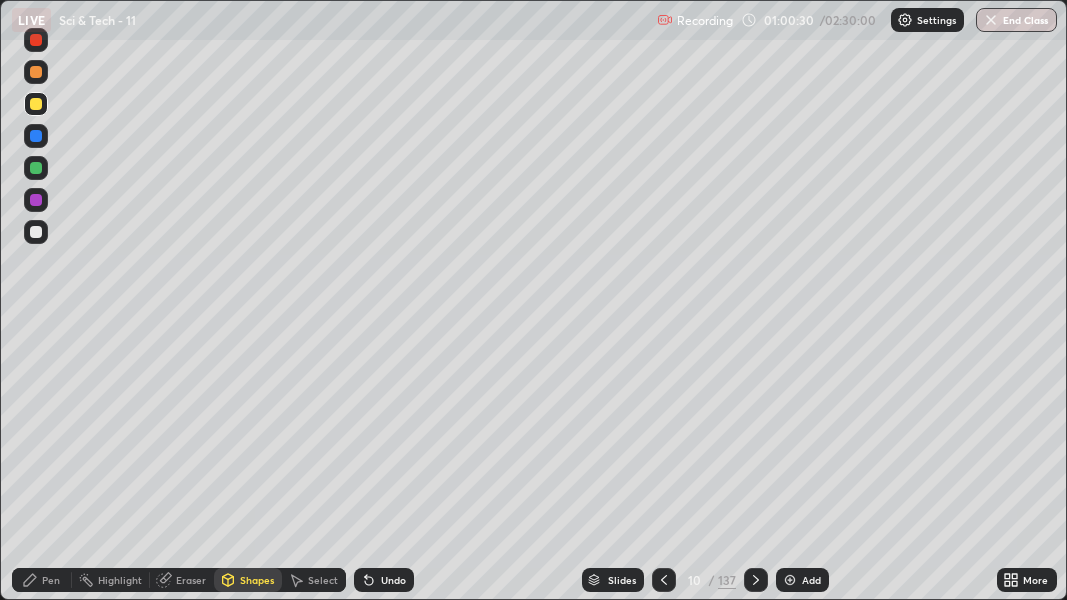 click on "Pen" at bounding box center (42, 580) 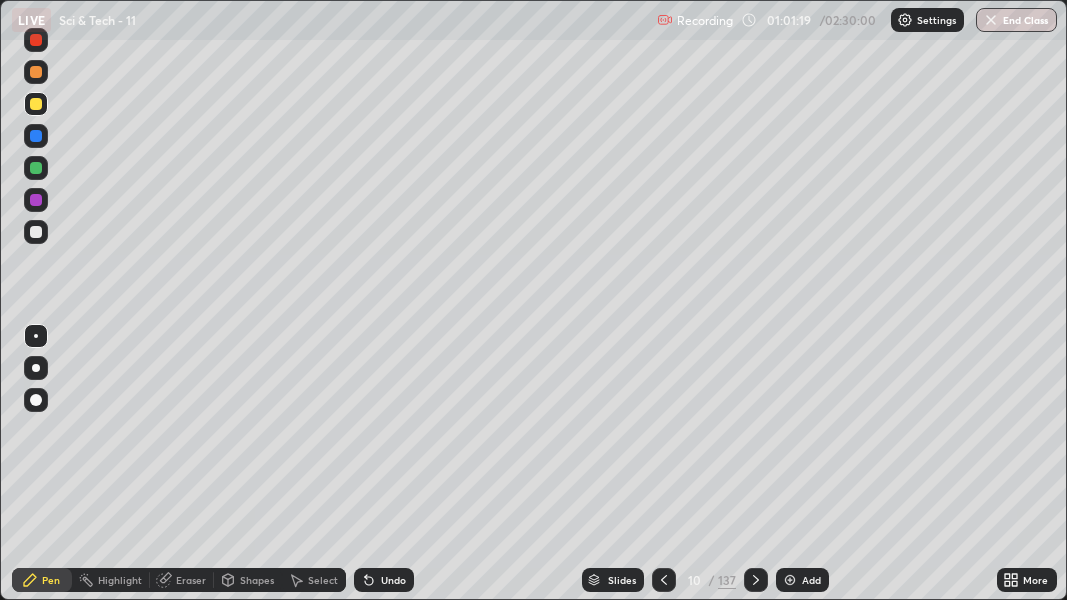 click 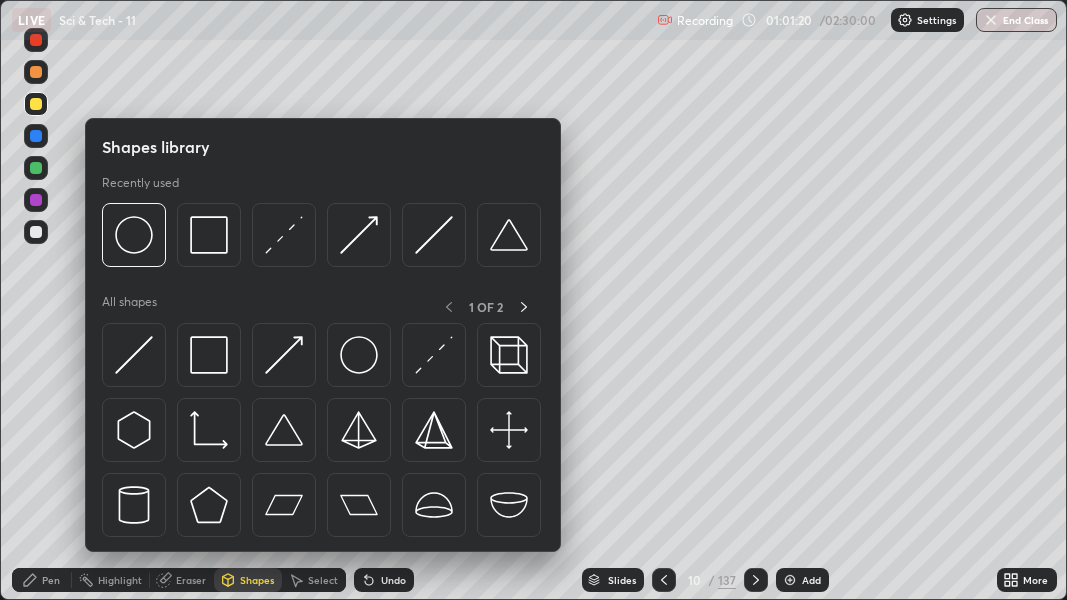 click on "Eraser" at bounding box center (182, 580) 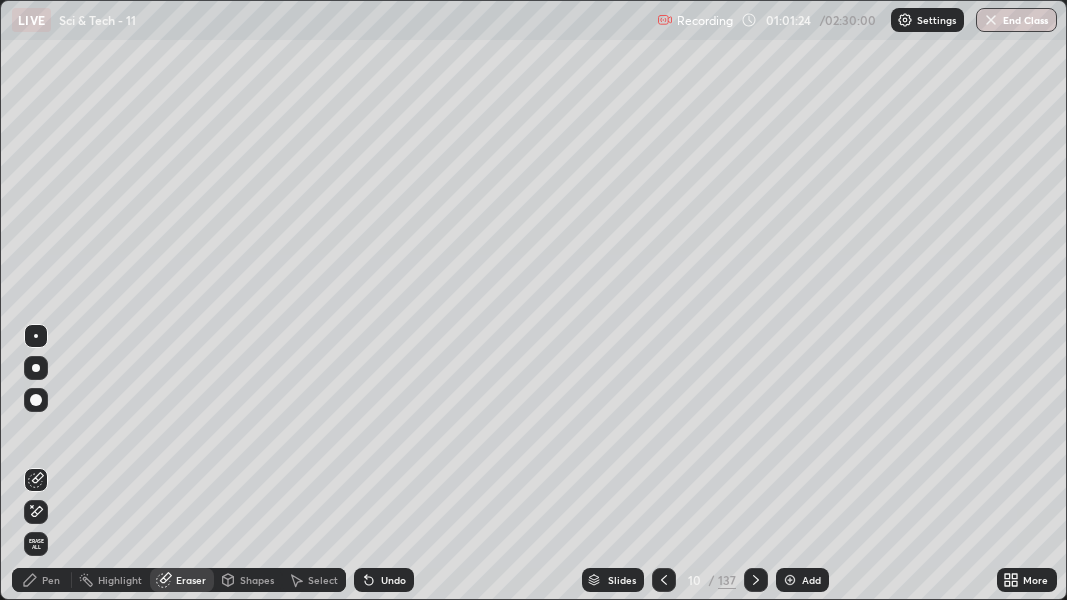 click on "Pen" at bounding box center [42, 580] 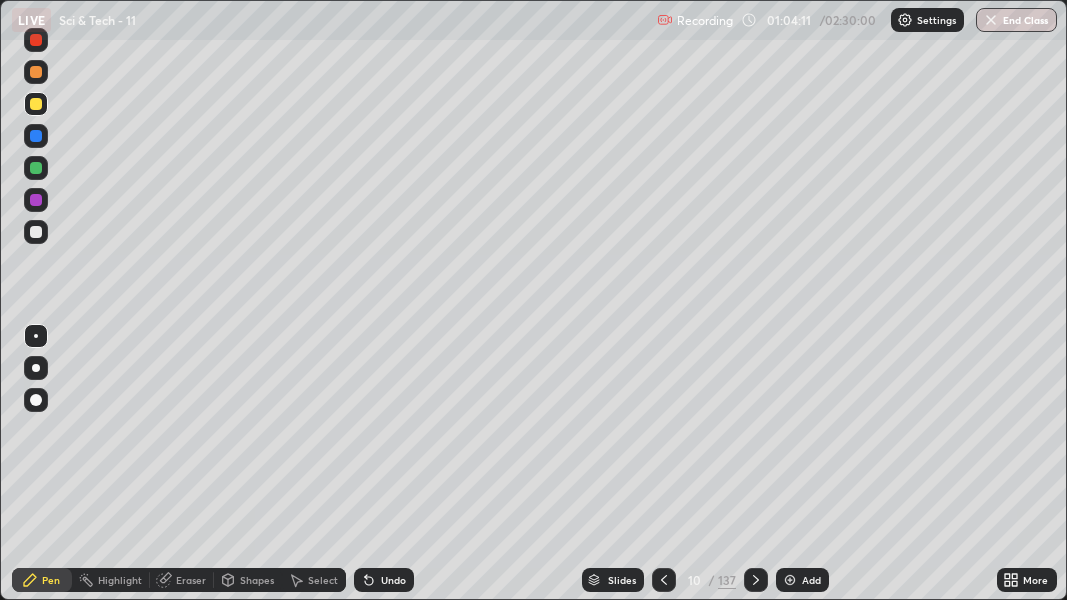 click on "Pen" at bounding box center (42, 580) 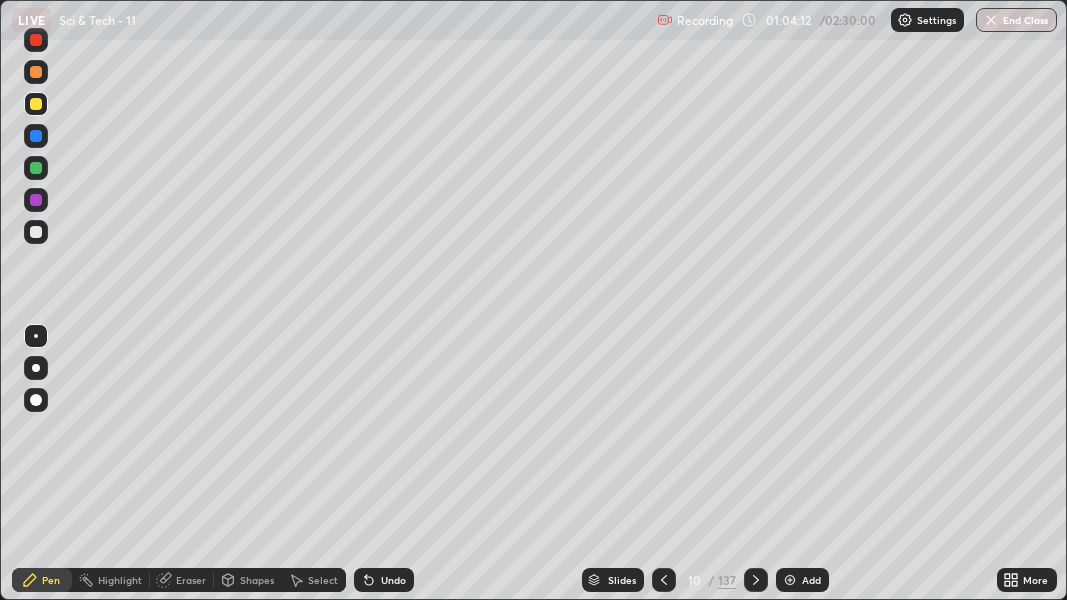 click on "Pen" at bounding box center [42, 580] 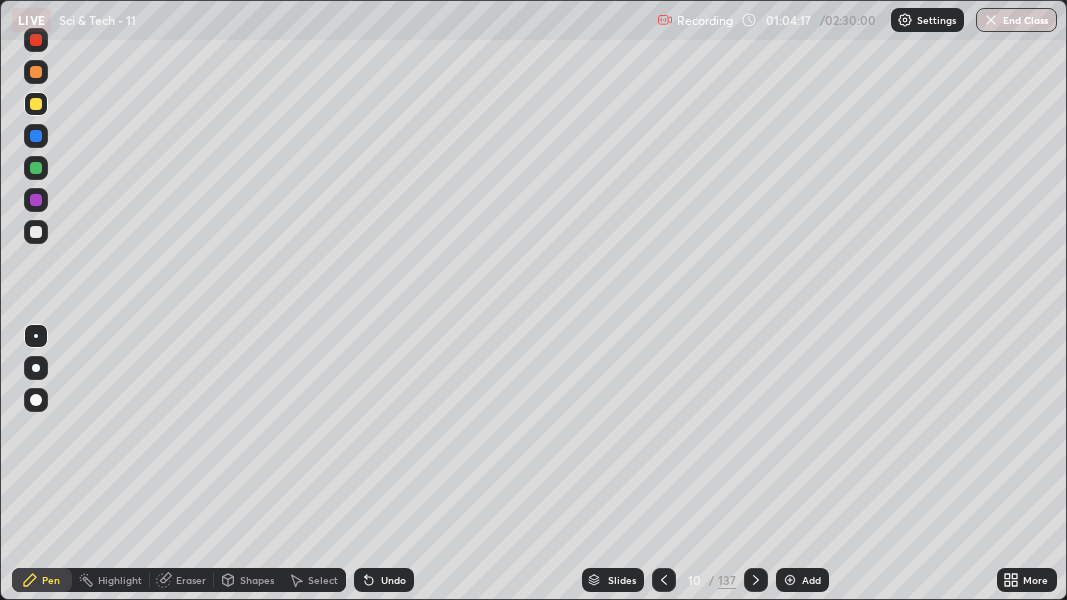 click on "Eraser" at bounding box center (191, 580) 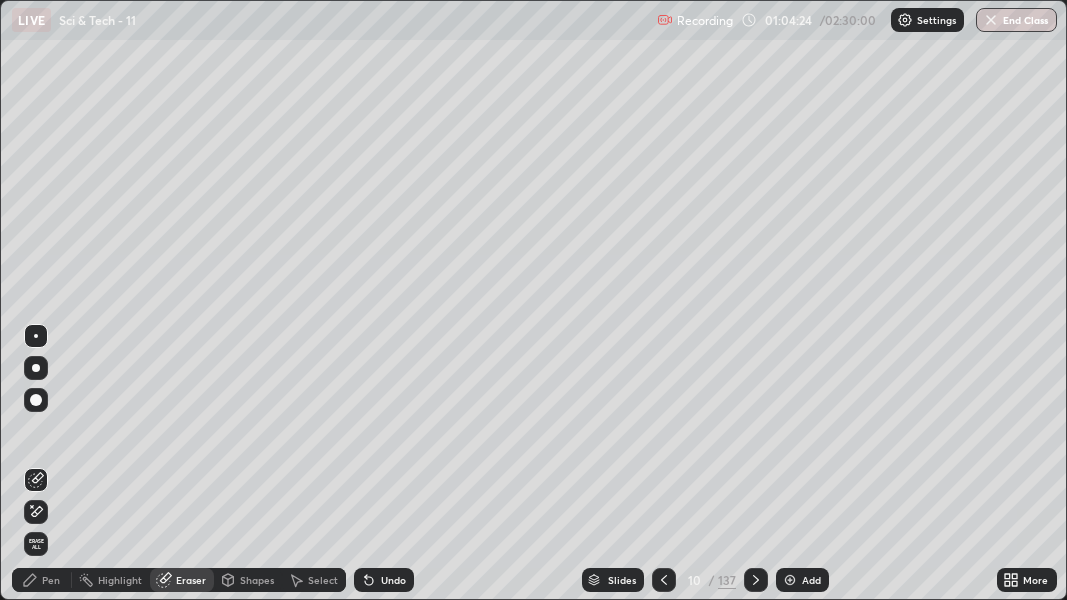 click on "Pen" at bounding box center (51, 580) 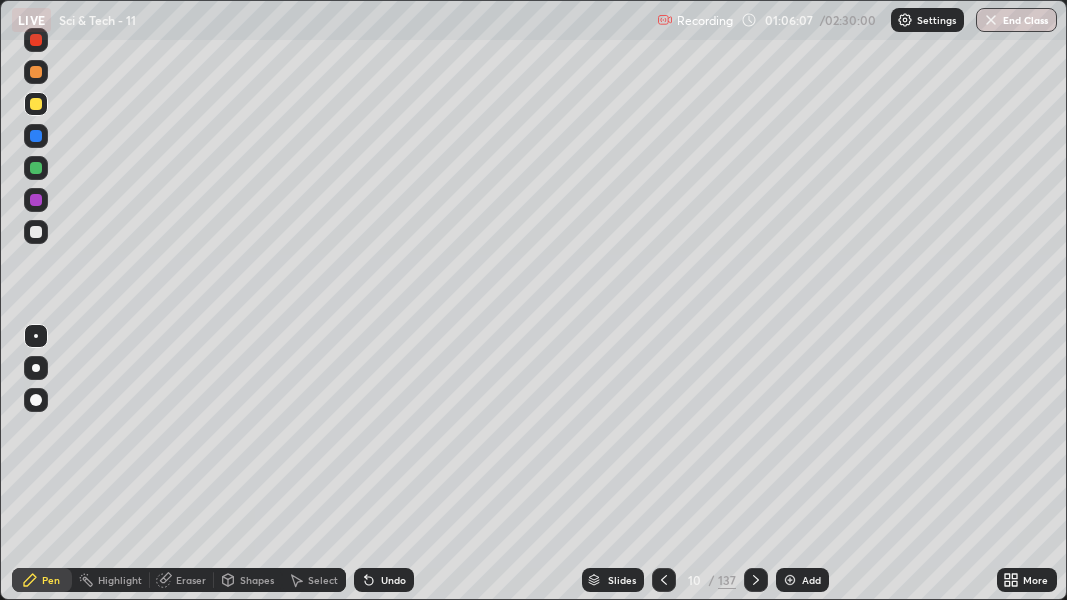 click on "Eraser" at bounding box center [191, 580] 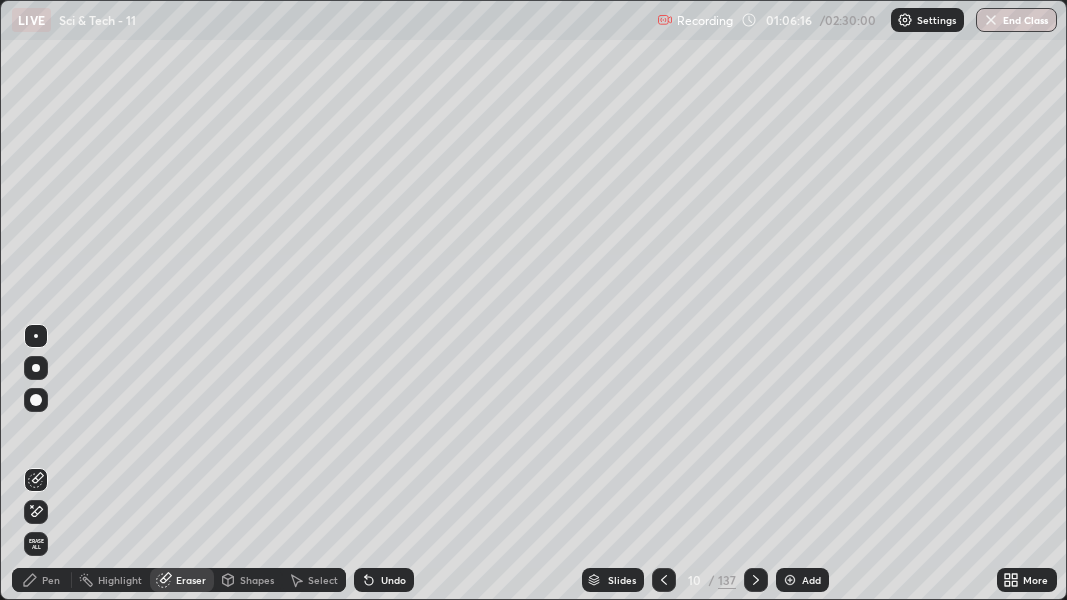 click on "Pen" at bounding box center [51, 580] 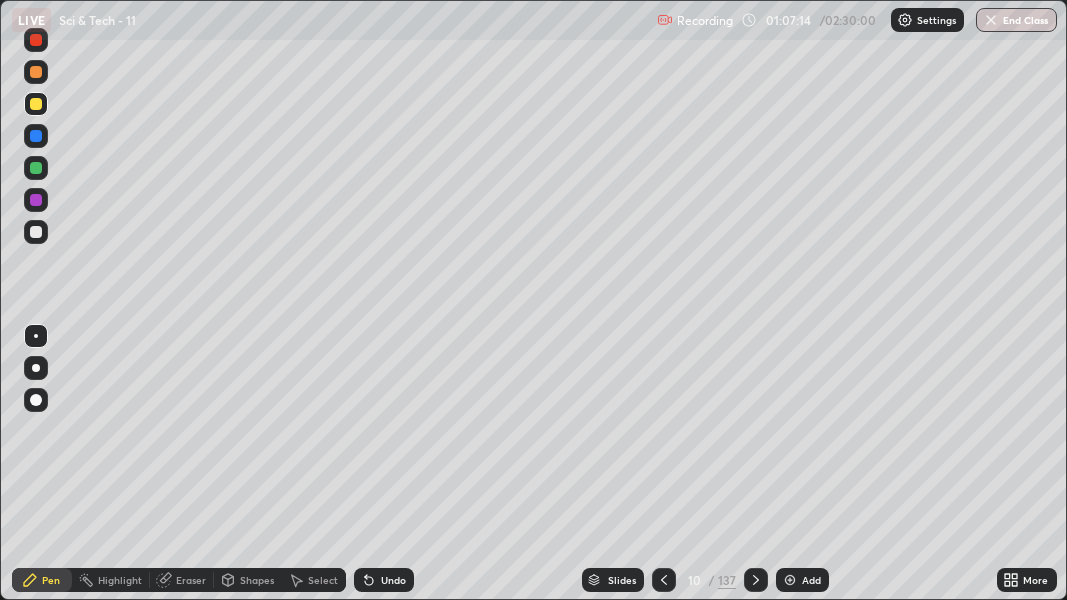 click on "Add" at bounding box center (811, 580) 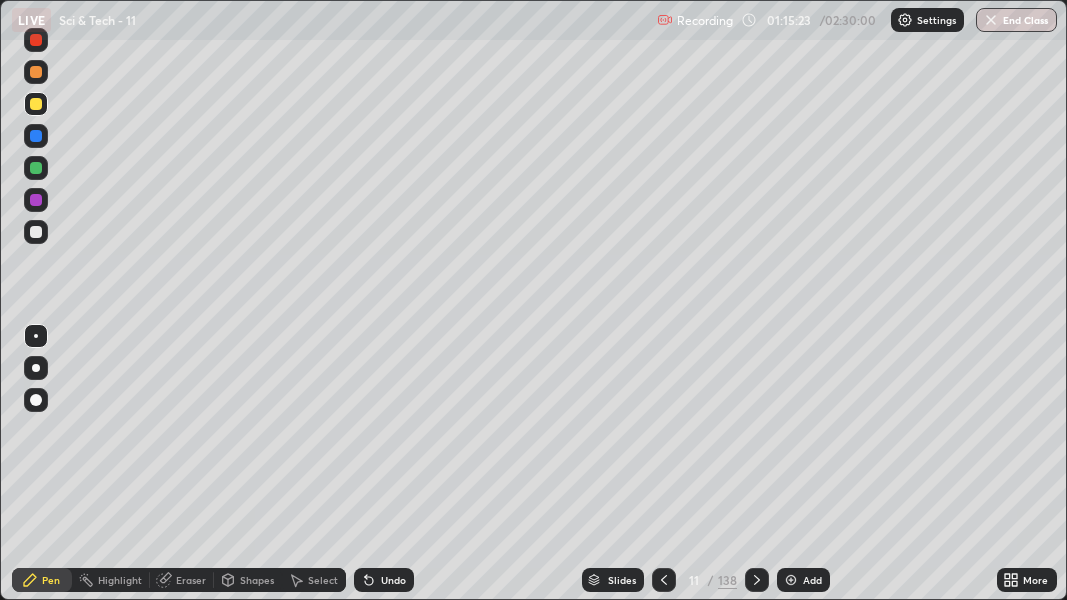 click on "Add" at bounding box center [803, 580] 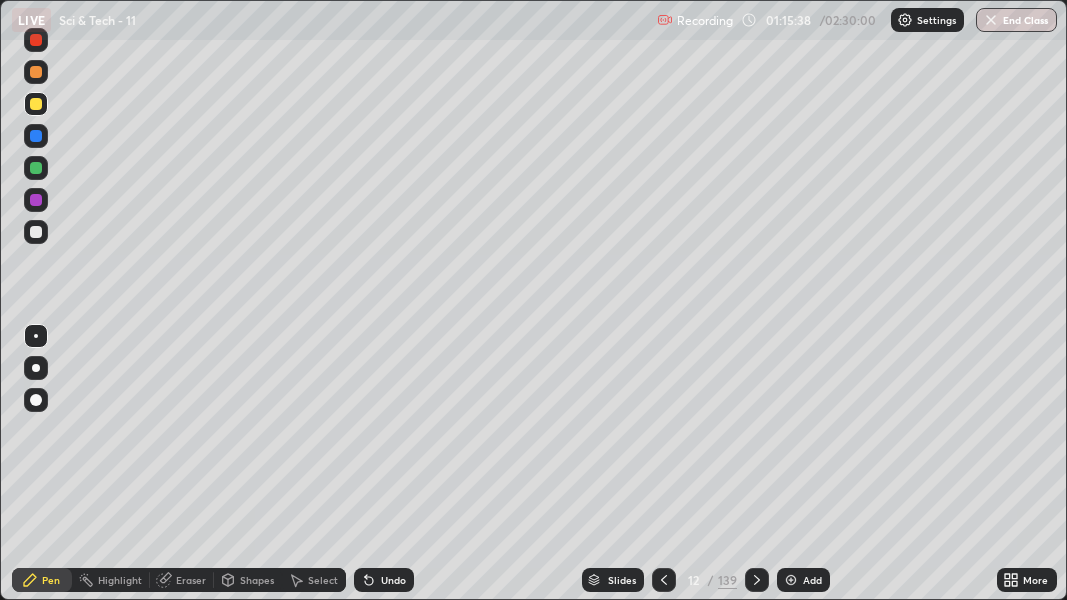 click at bounding box center [36, 200] 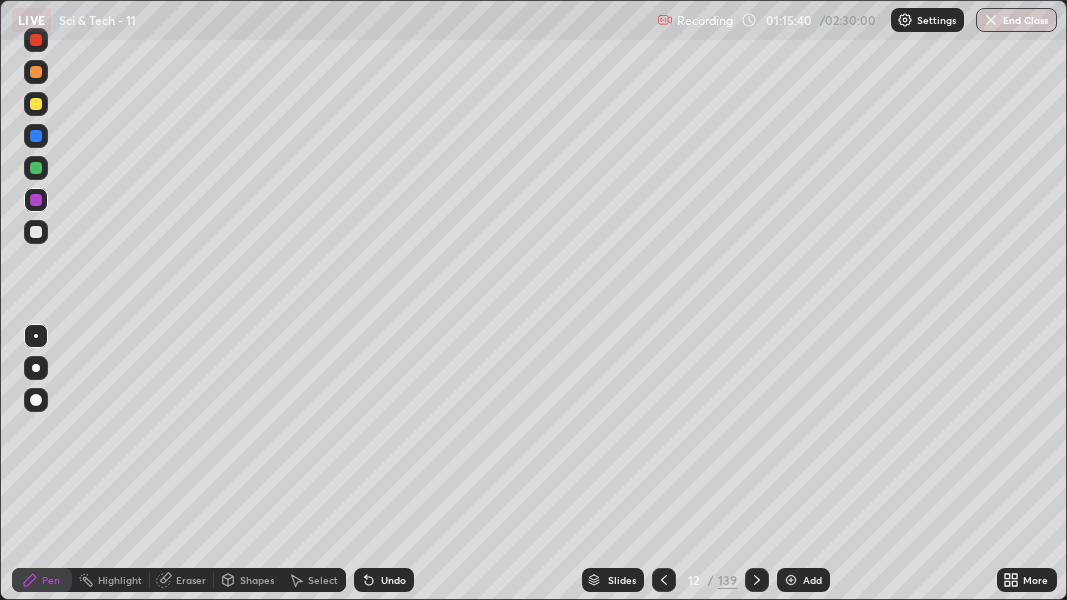 click at bounding box center (36, 40) 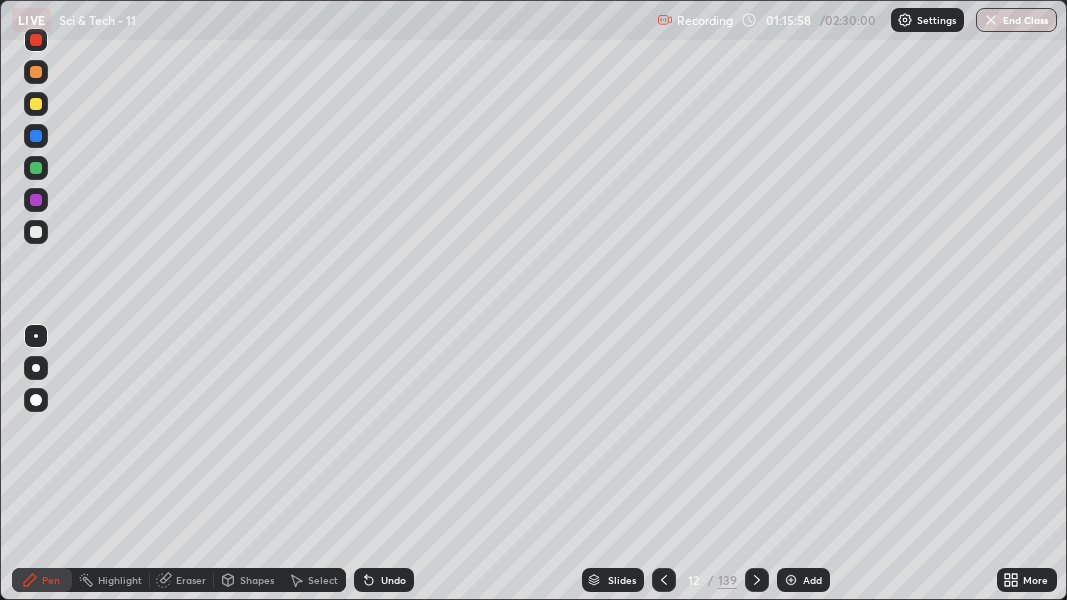 click at bounding box center (36, 136) 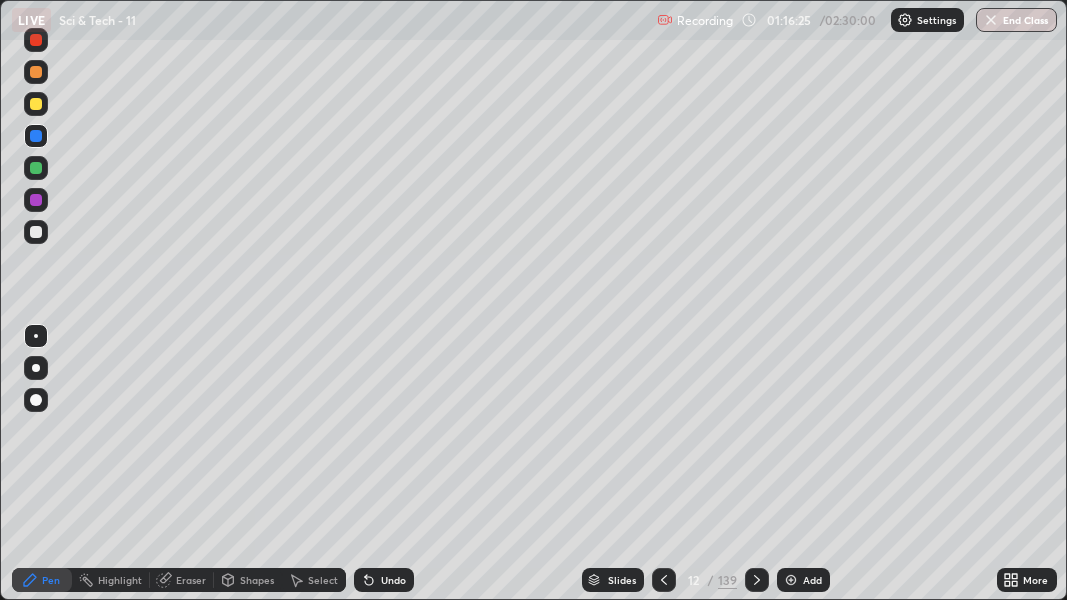 click at bounding box center [36, 232] 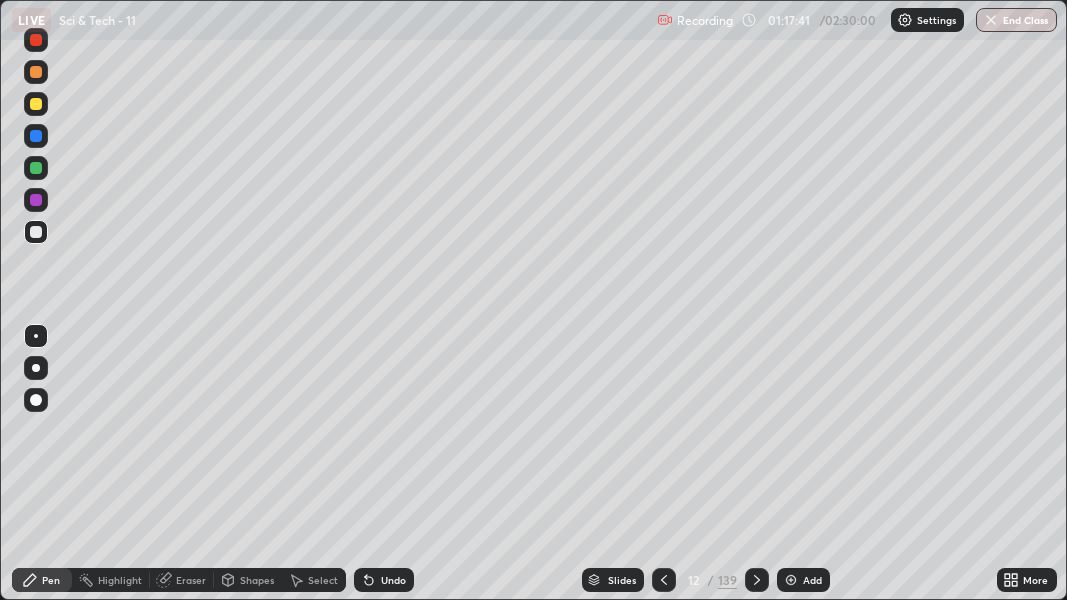 click at bounding box center [36, 104] 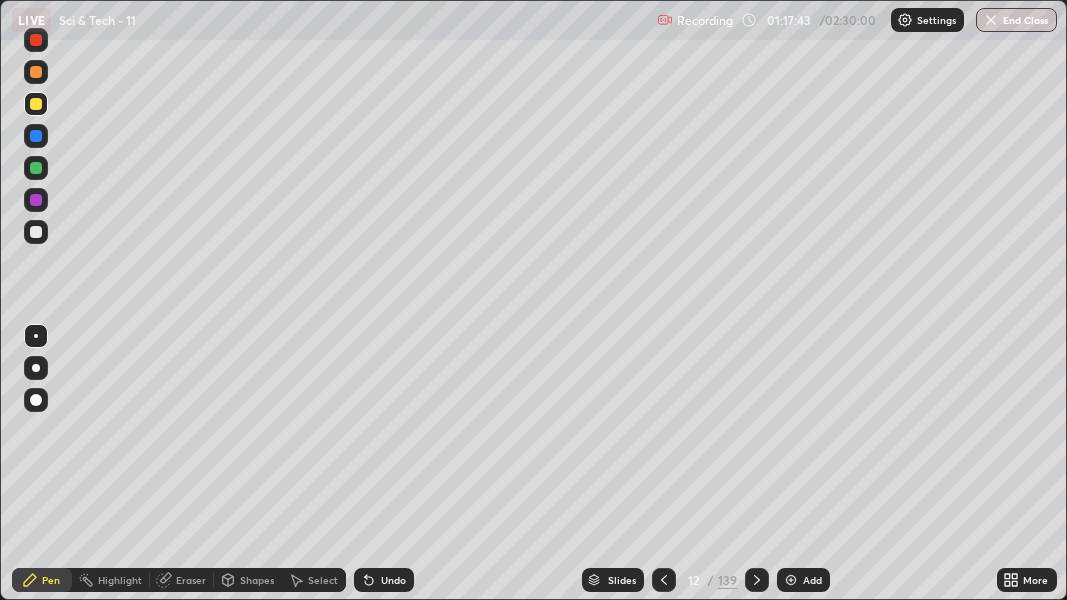 click at bounding box center [36, 200] 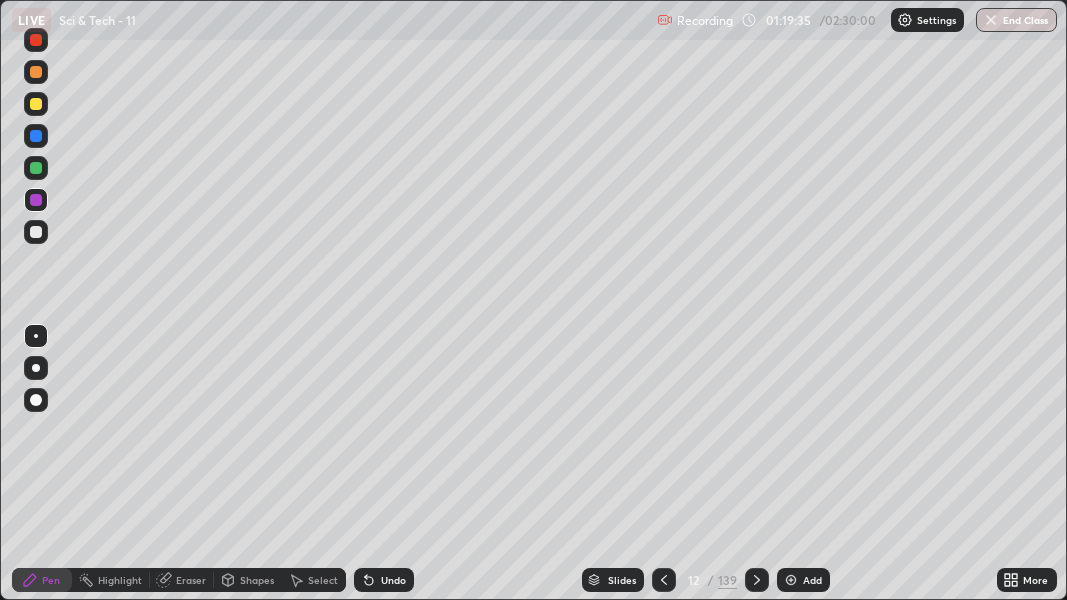 click at bounding box center (36, 232) 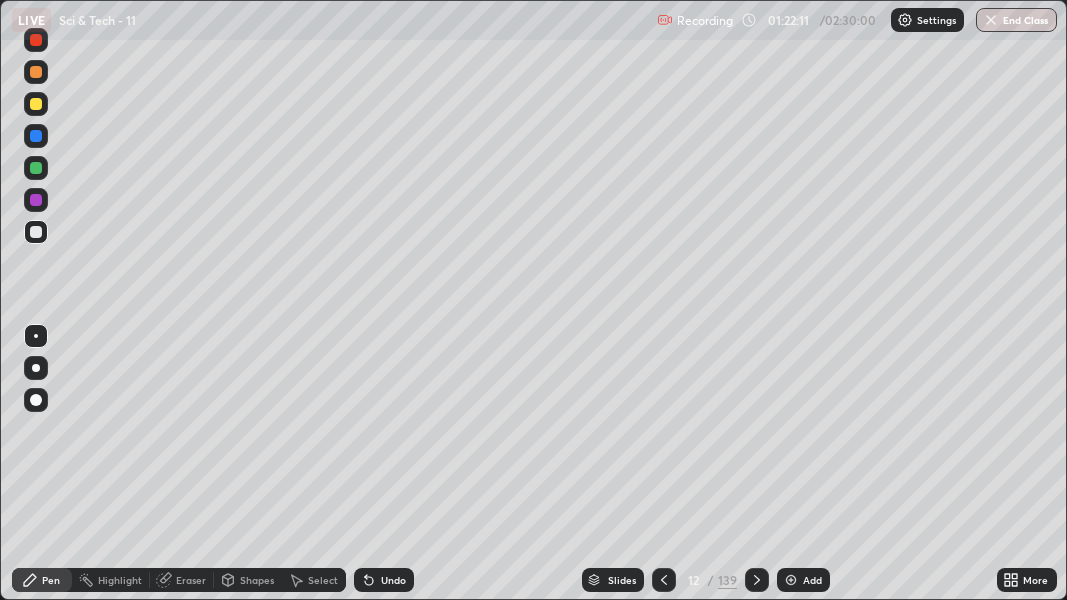 click on "Slides" at bounding box center (622, 580) 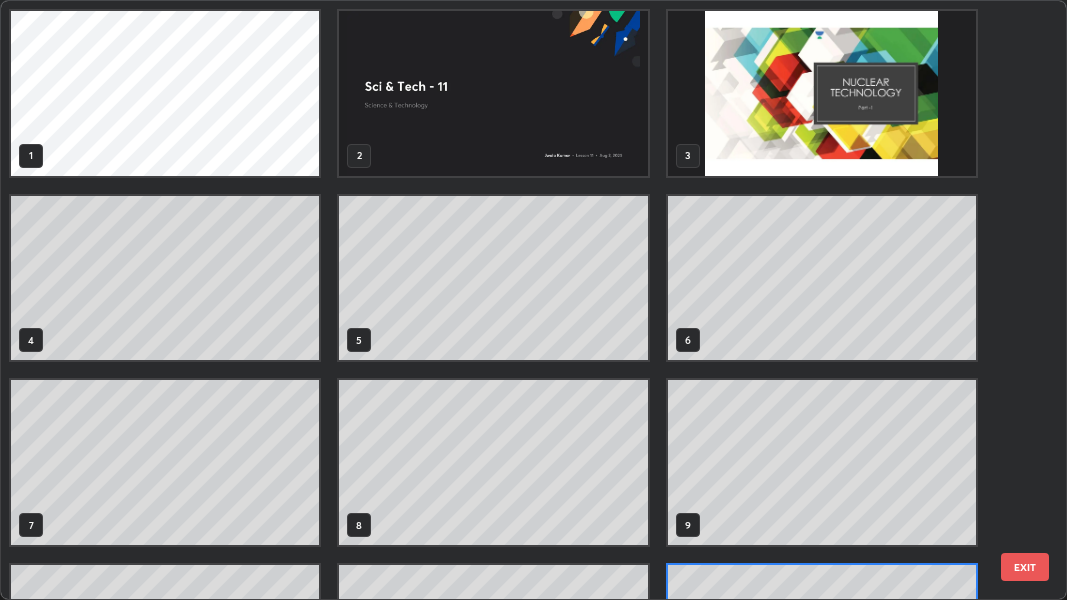 scroll, scrollTop: 140, scrollLeft: 0, axis: vertical 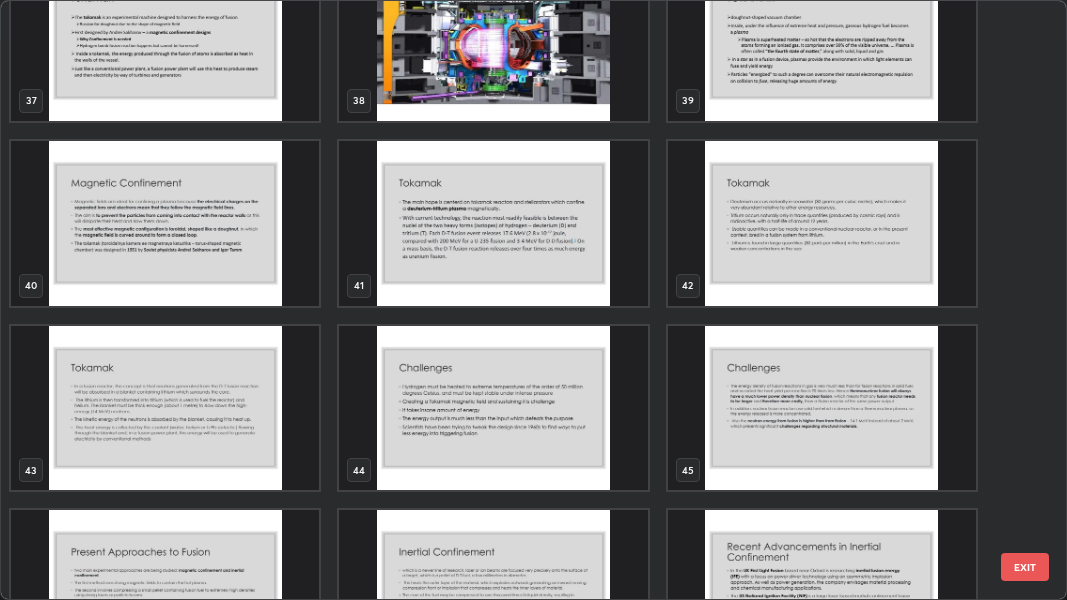 click at bounding box center (494, 38) 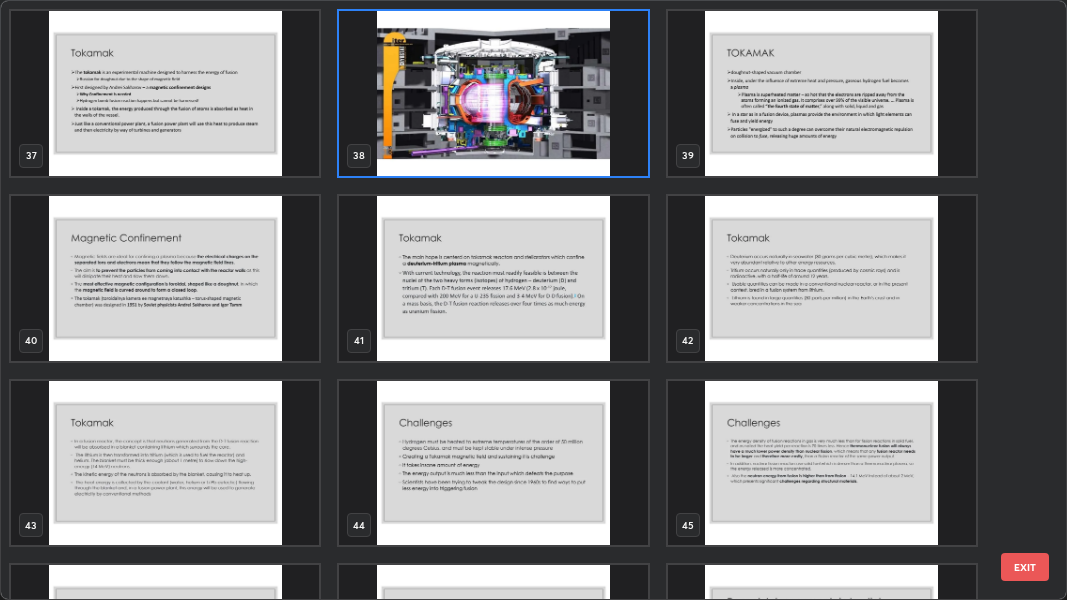 click at bounding box center [494, 93] 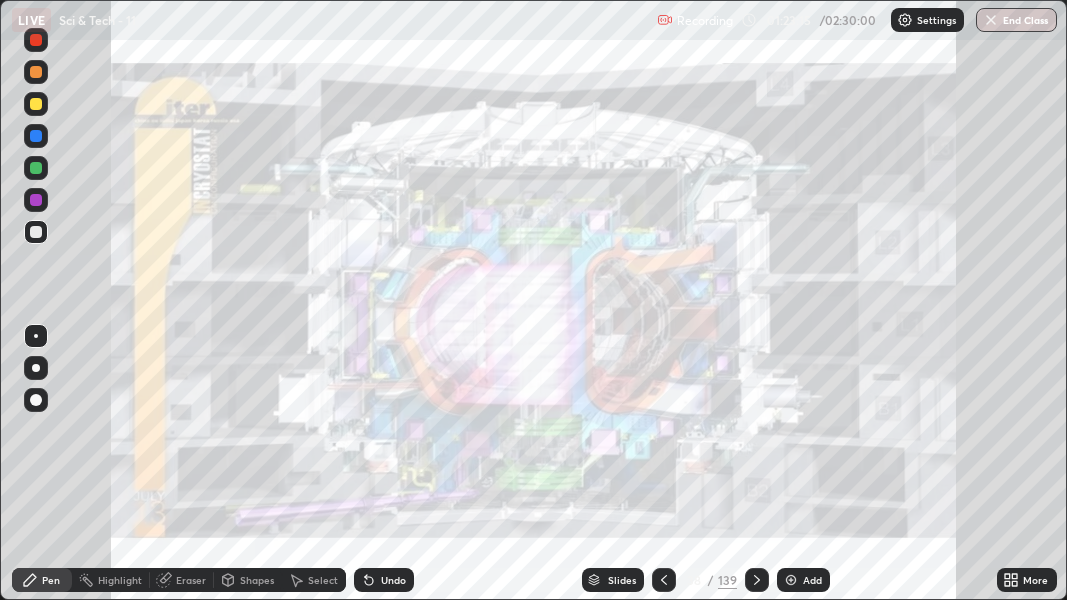 click on "Slides" at bounding box center (613, 580) 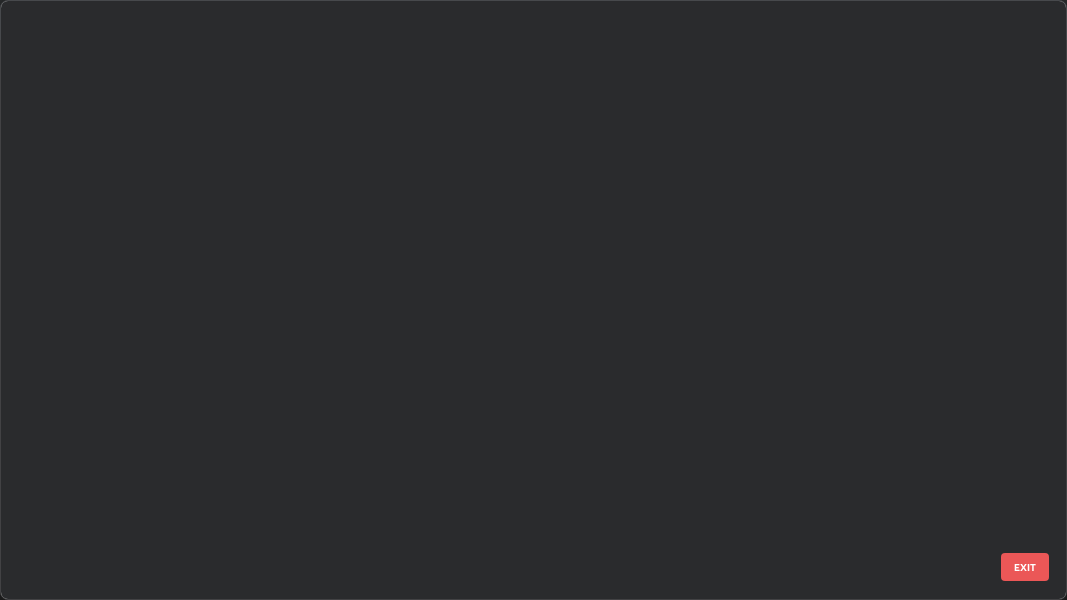 scroll, scrollTop: 1803, scrollLeft: 0, axis: vertical 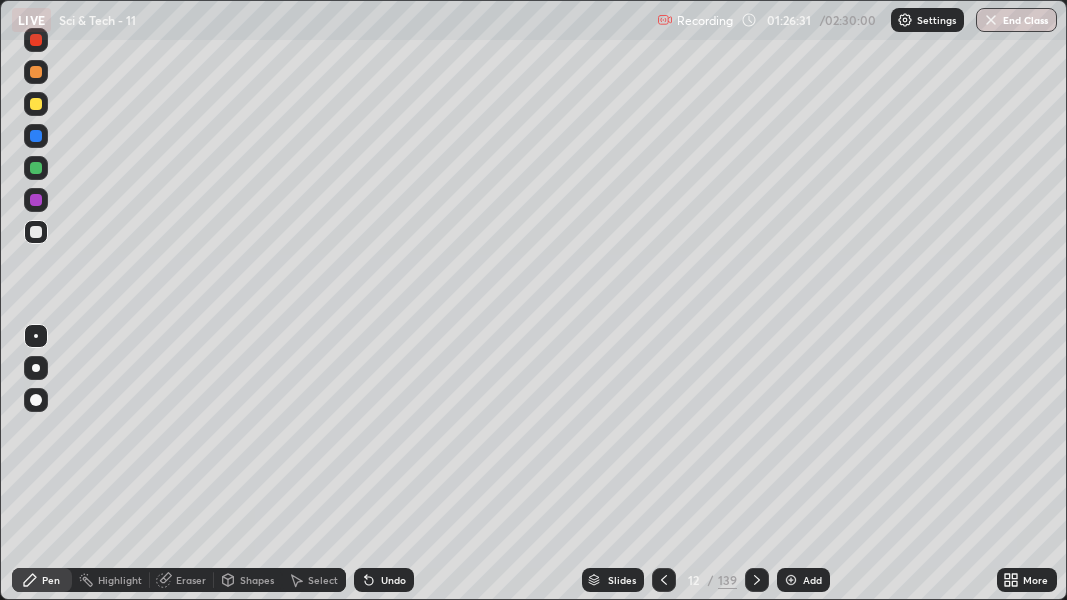 click on "Slides" at bounding box center [622, 580] 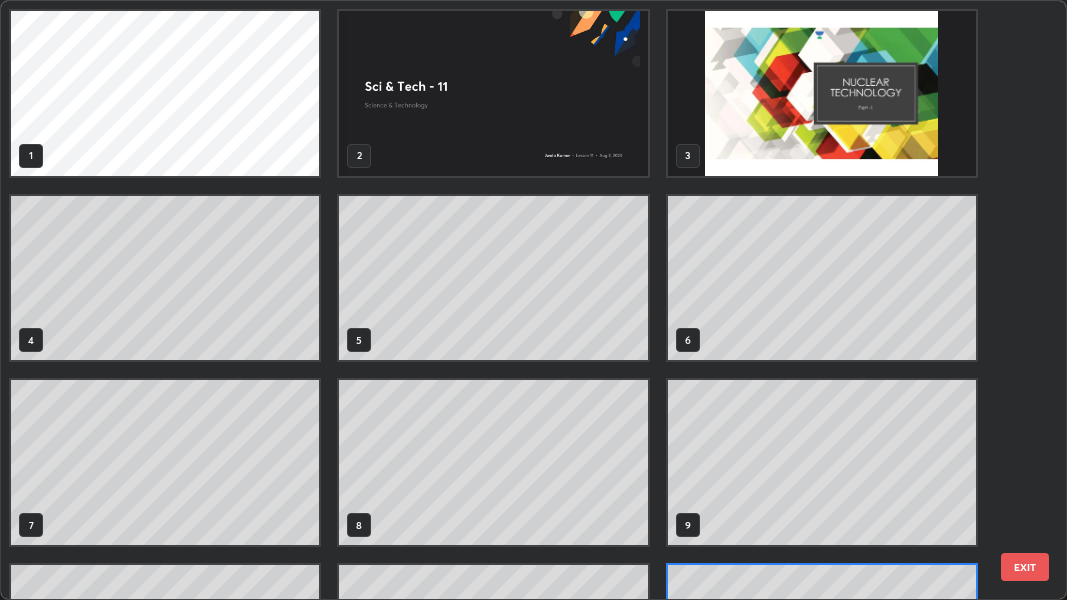 scroll, scrollTop: 140, scrollLeft: 0, axis: vertical 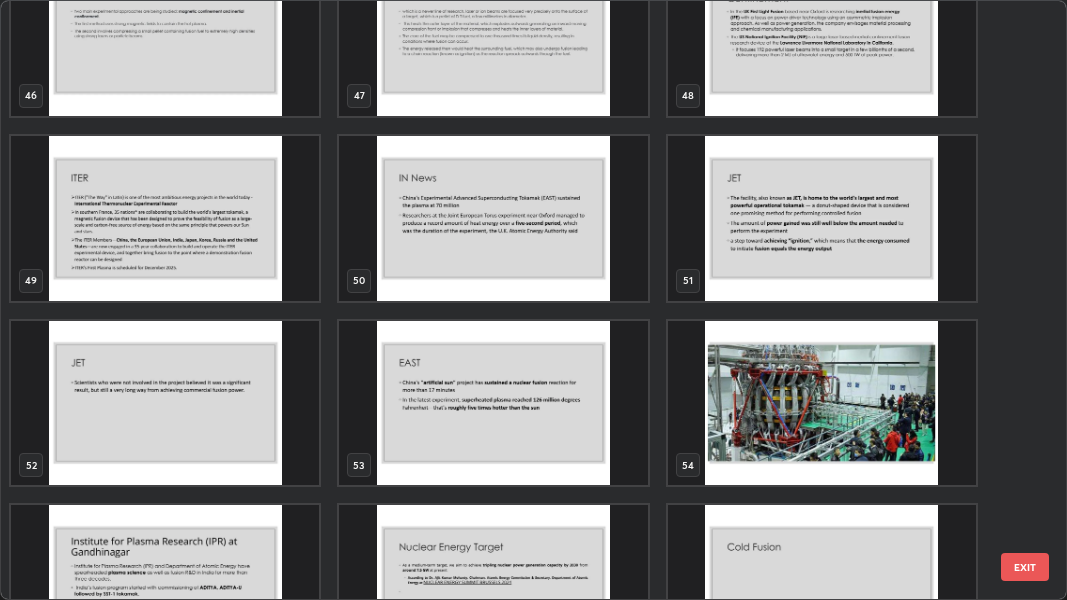click at bounding box center (822, 403) 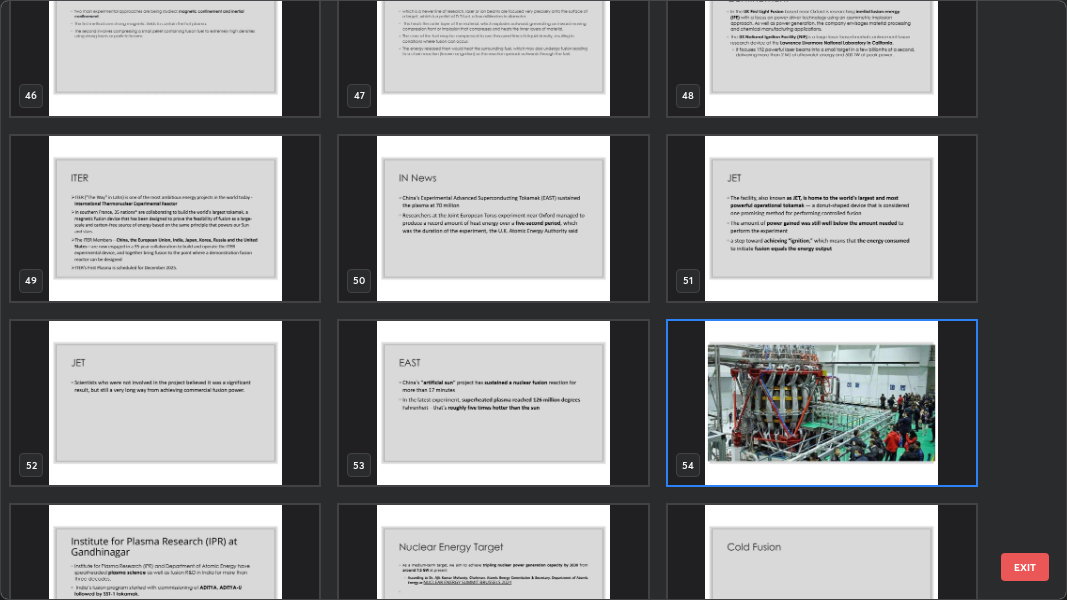 click at bounding box center [822, 403] 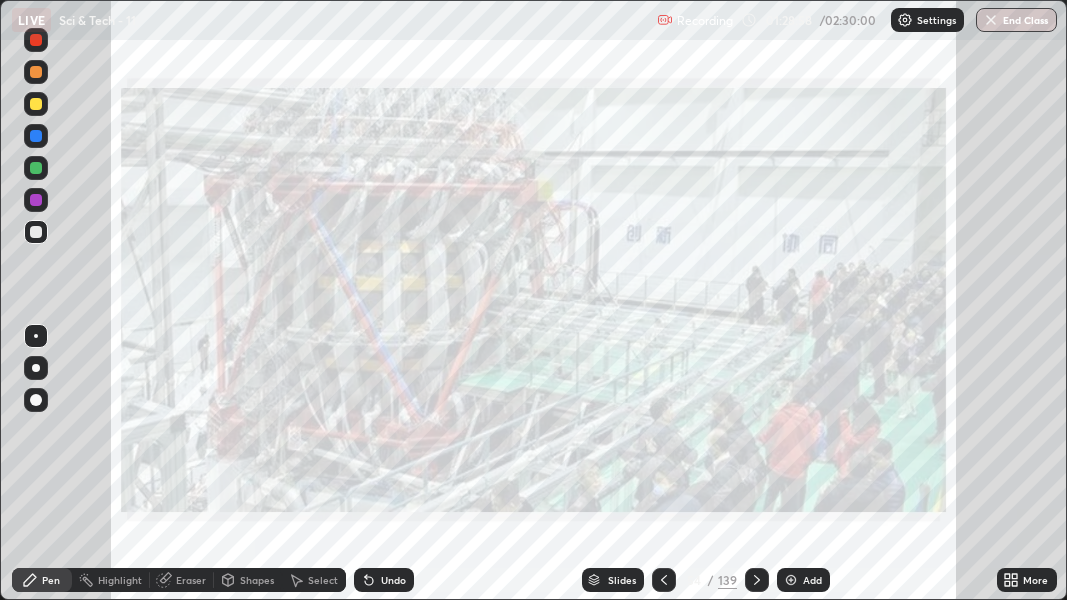 click on "Slides" at bounding box center [613, 580] 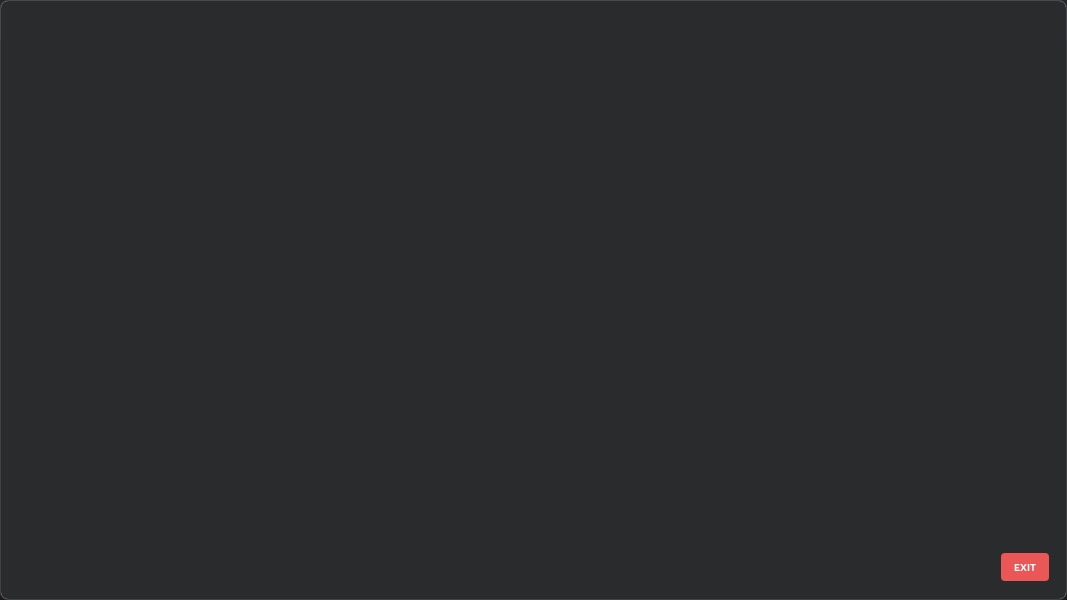 scroll, scrollTop: 2726, scrollLeft: 0, axis: vertical 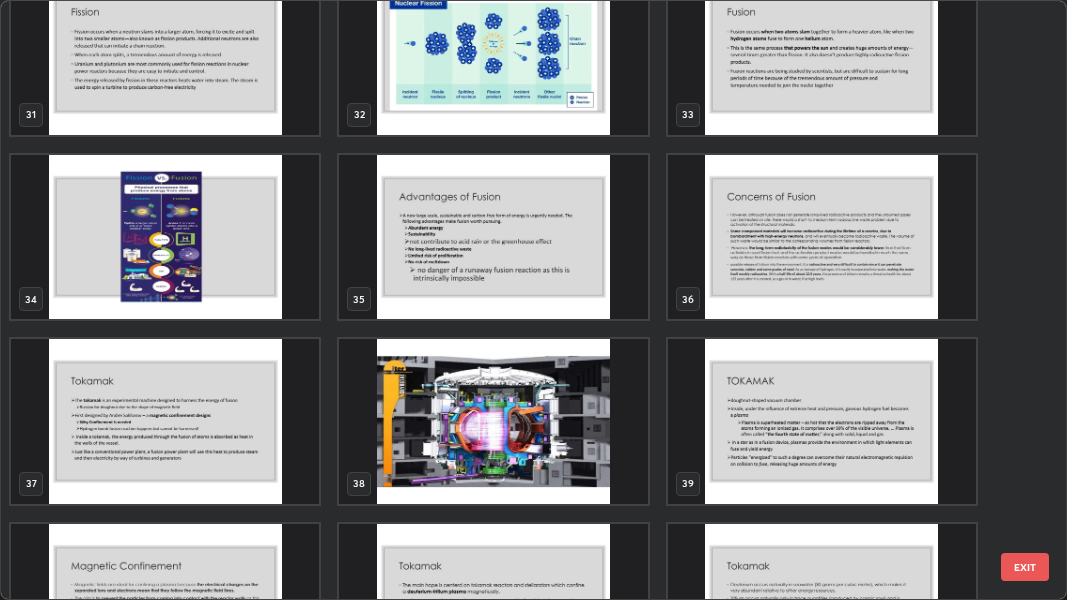 click at bounding box center (494, 421) 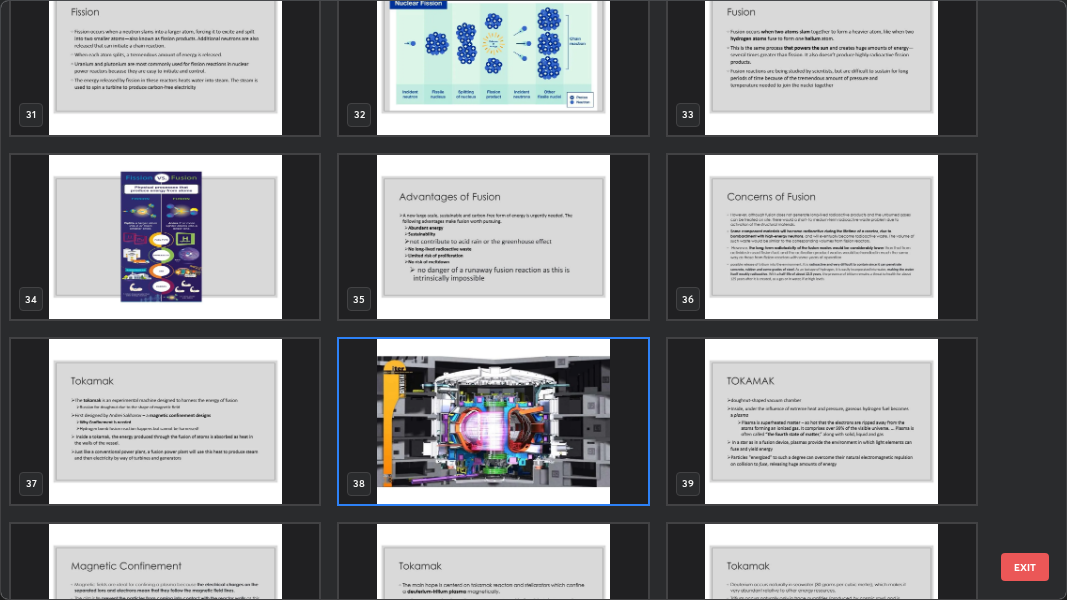 click at bounding box center (494, 421) 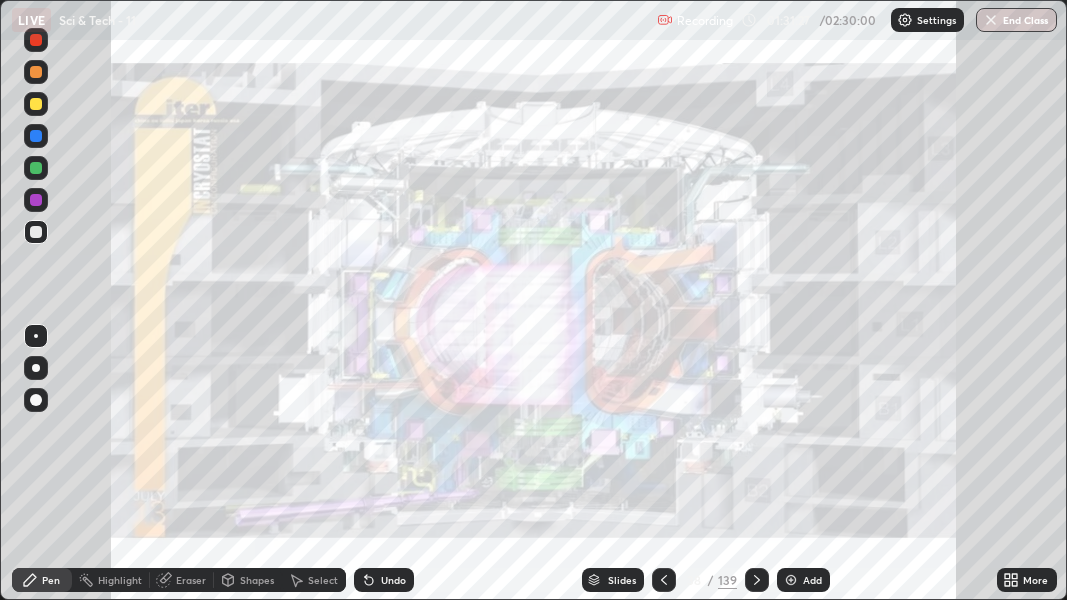 click on "Slides" at bounding box center (622, 580) 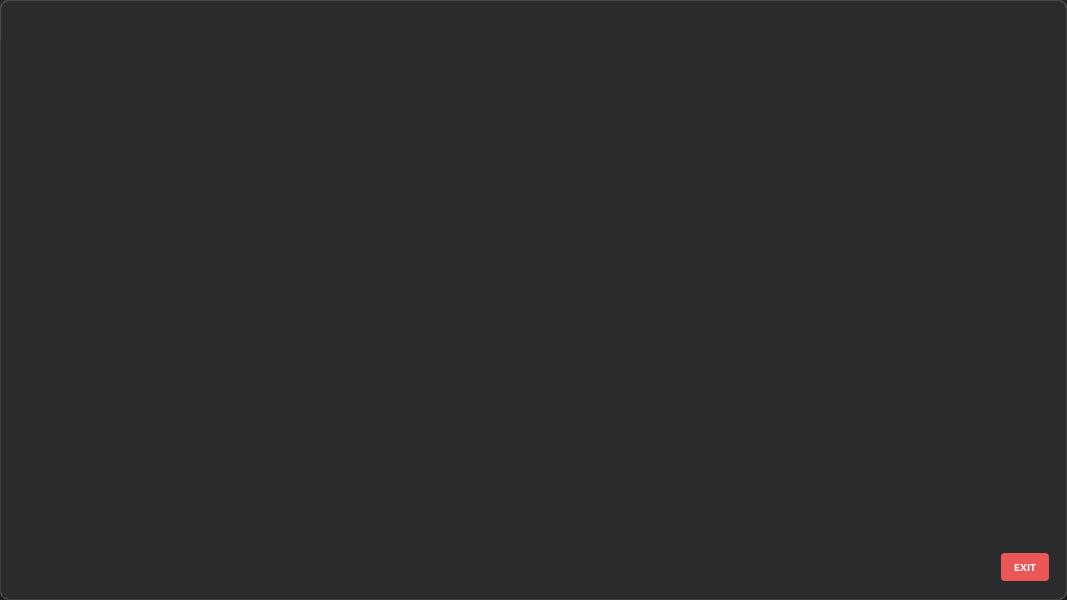 scroll, scrollTop: 1803, scrollLeft: 0, axis: vertical 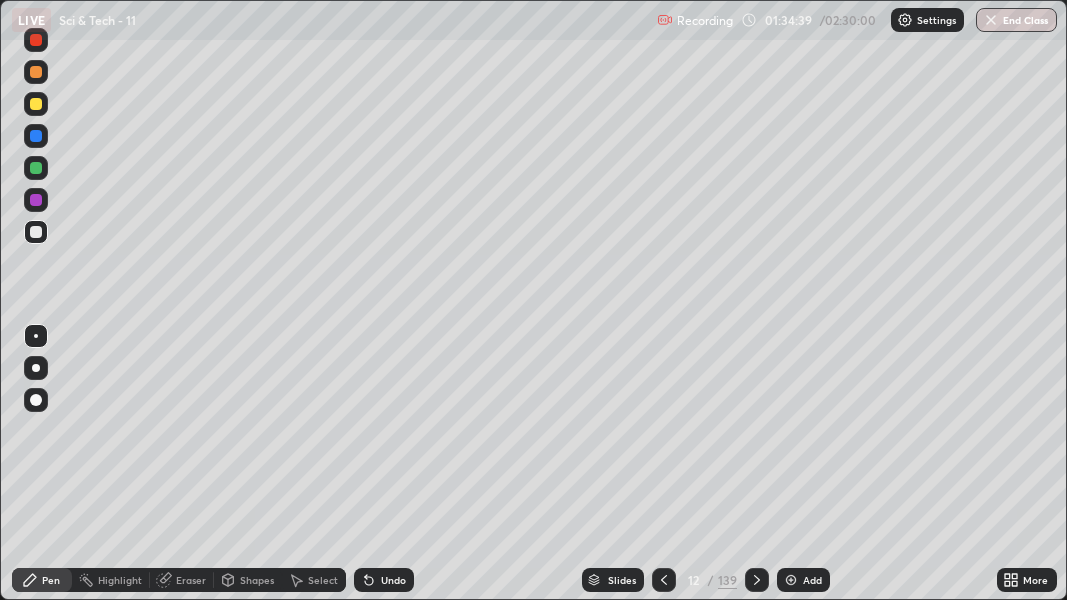 click on "Add" at bounding box center (812, 580) 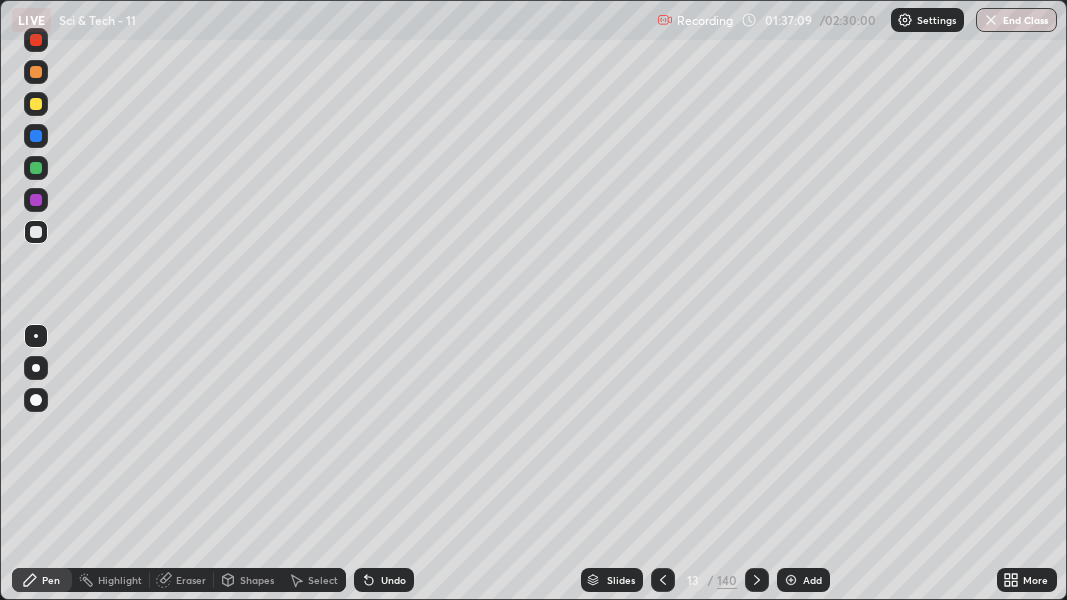 click 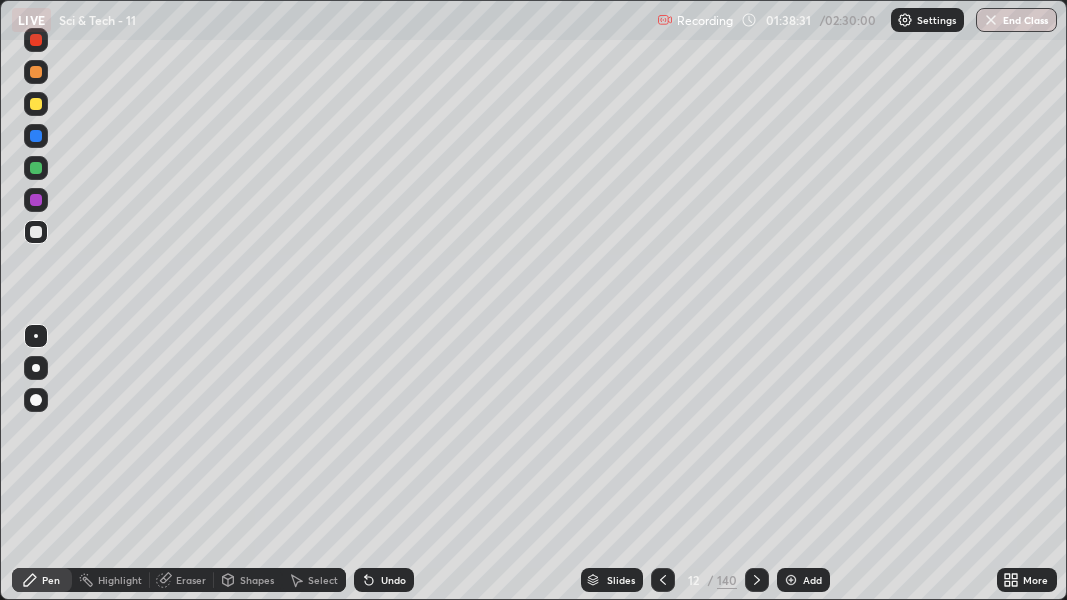 click on "Add" at bounding box center (812, 580) 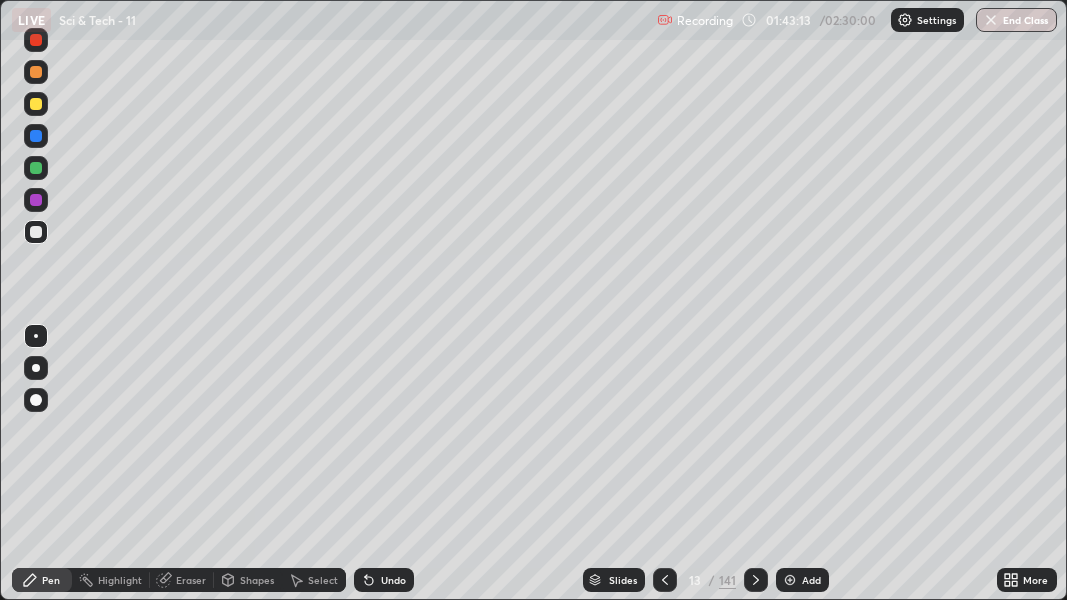 click on "Add" at bounding box center [811, 580] 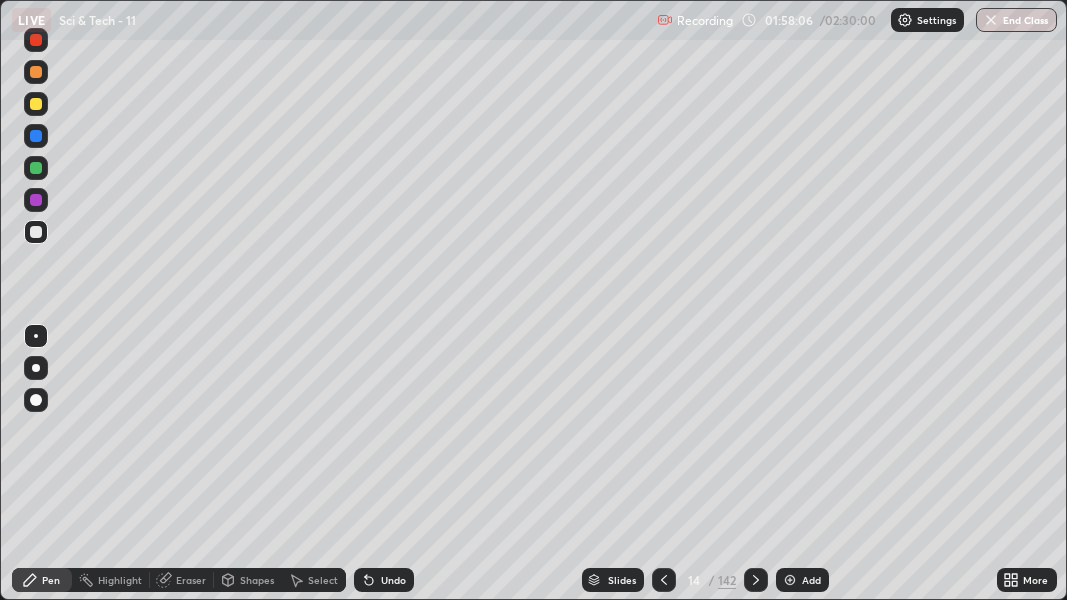 click on "Add" at bounding box center [811, 580] 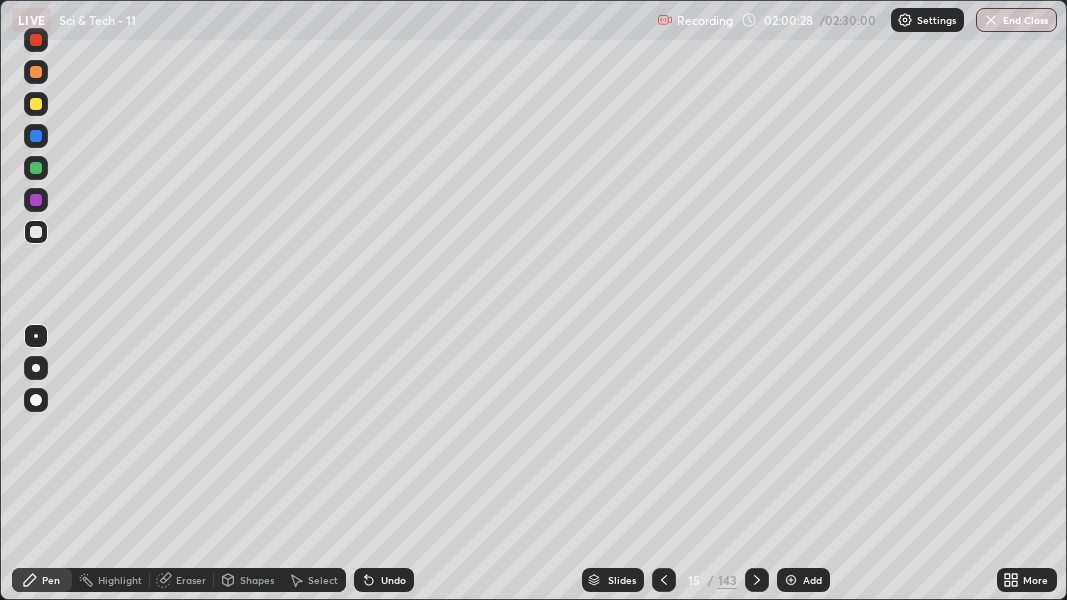 scroll, scrollTop: 0, scrollLeft: 0, axis: both 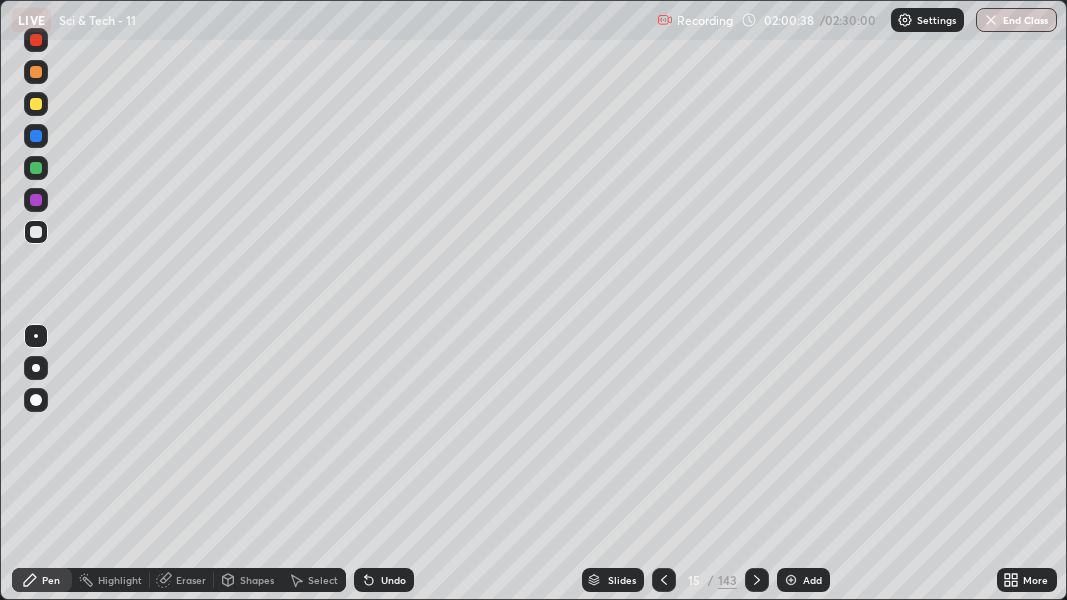click on "Undo" at bounding box center (393, 580) 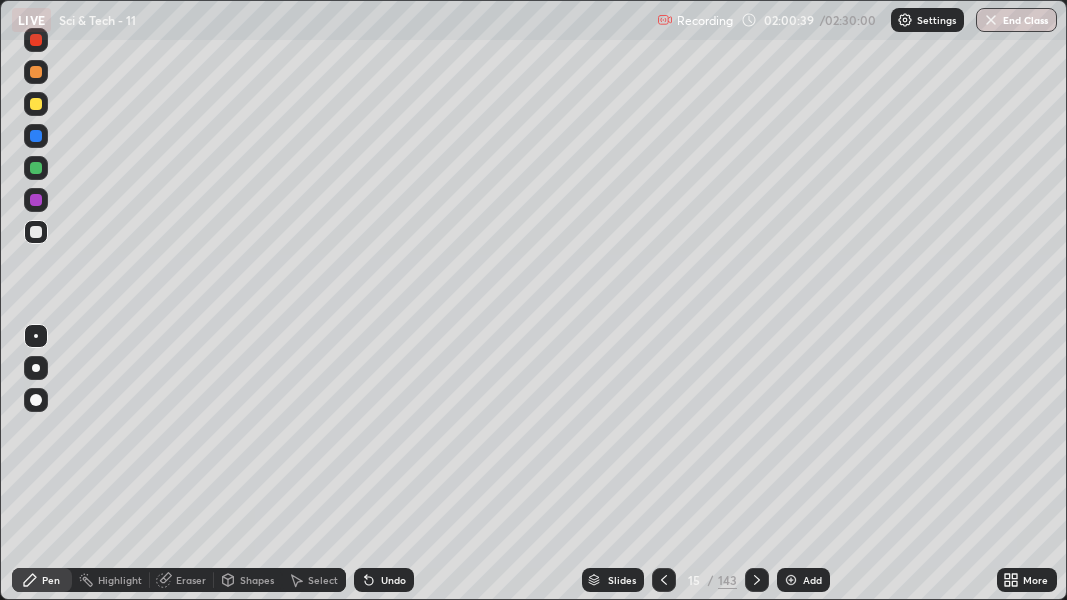 click on "Undo" at bounding box center [393, 580] 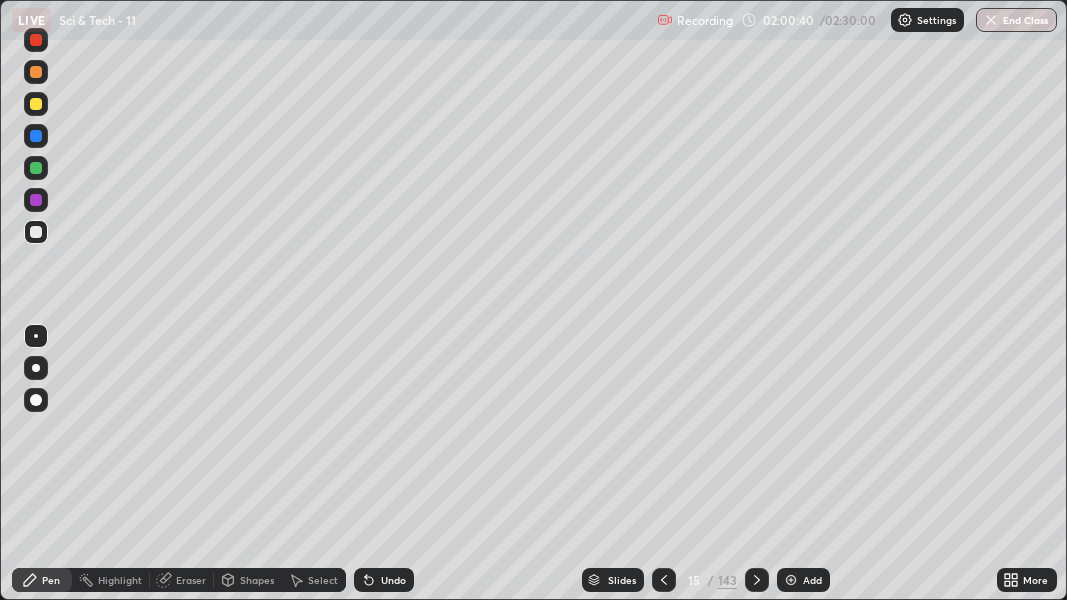 click on "Undo" at bounding box center (393, 580) 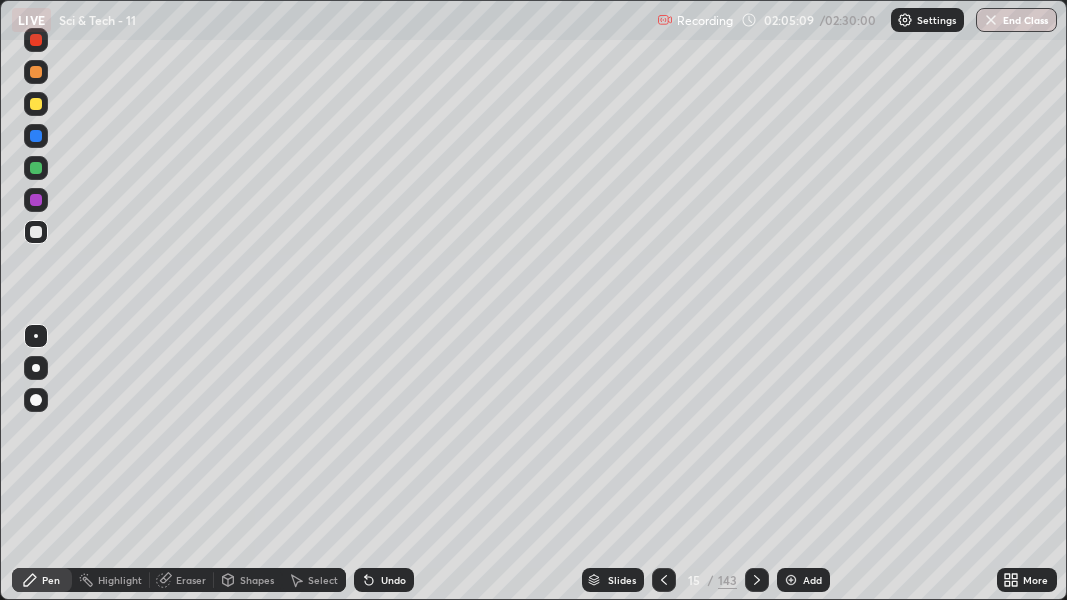 click on "Erase all" at bounding box center (36, 300) 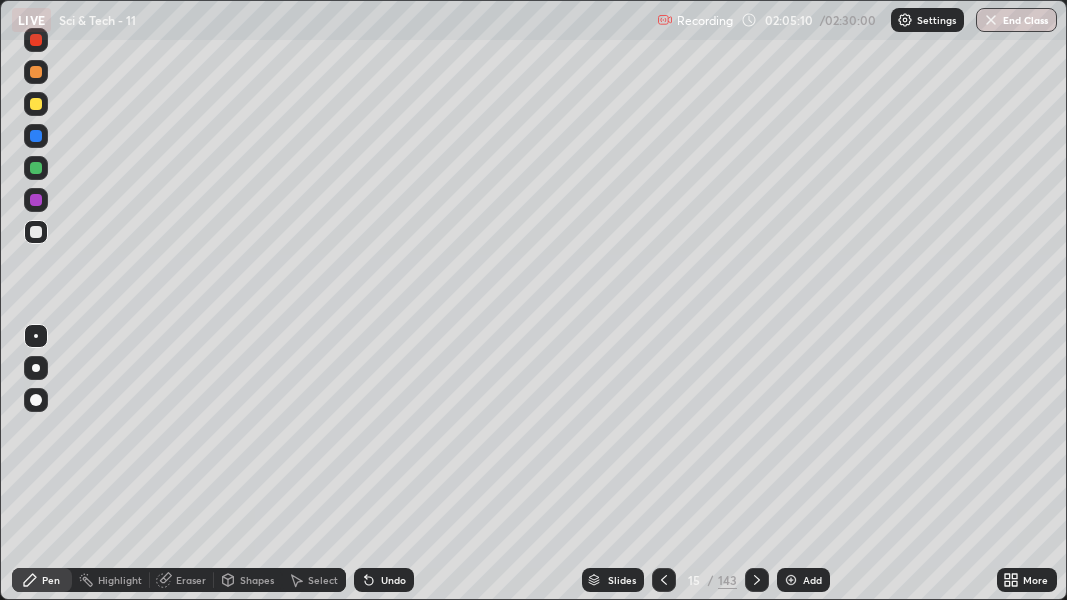 click on "Erase all" at bounding box center [36, 300] 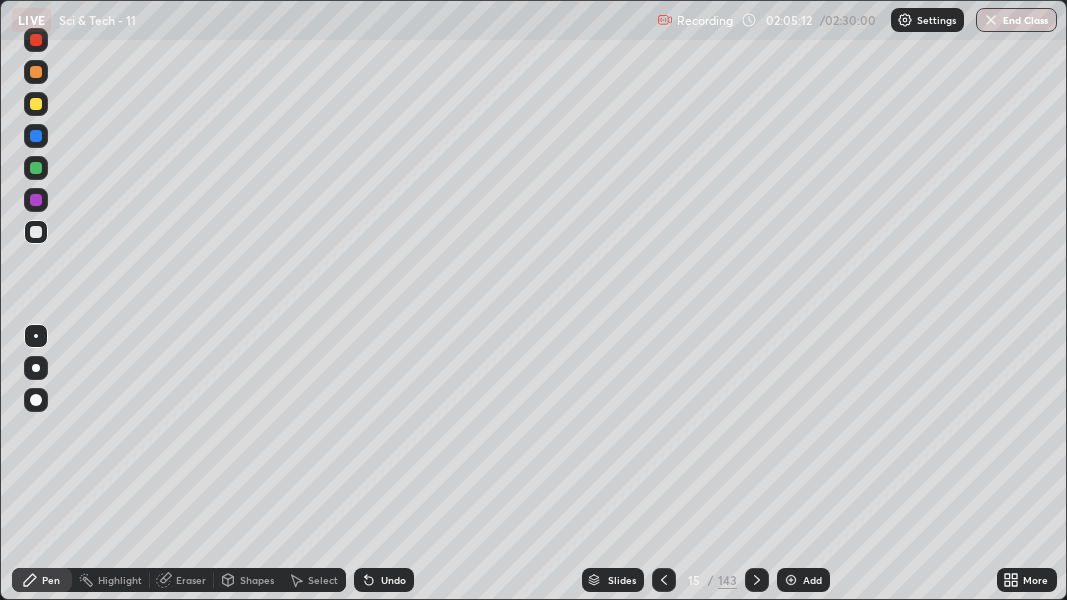 click on "Erase all" at bounding box center [36, 300] 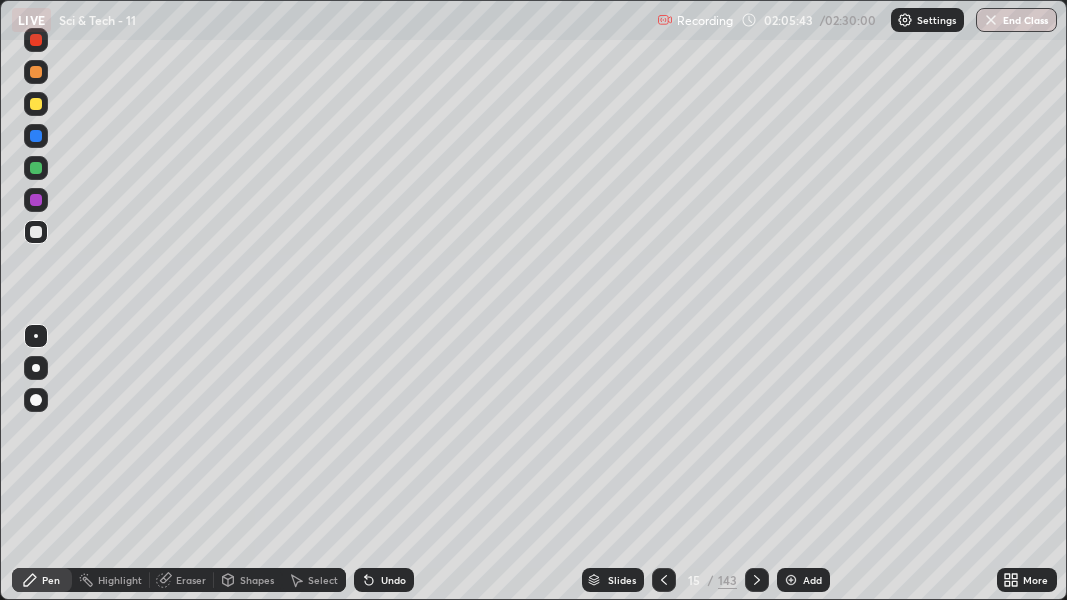 click at bounding box center [36, 104] 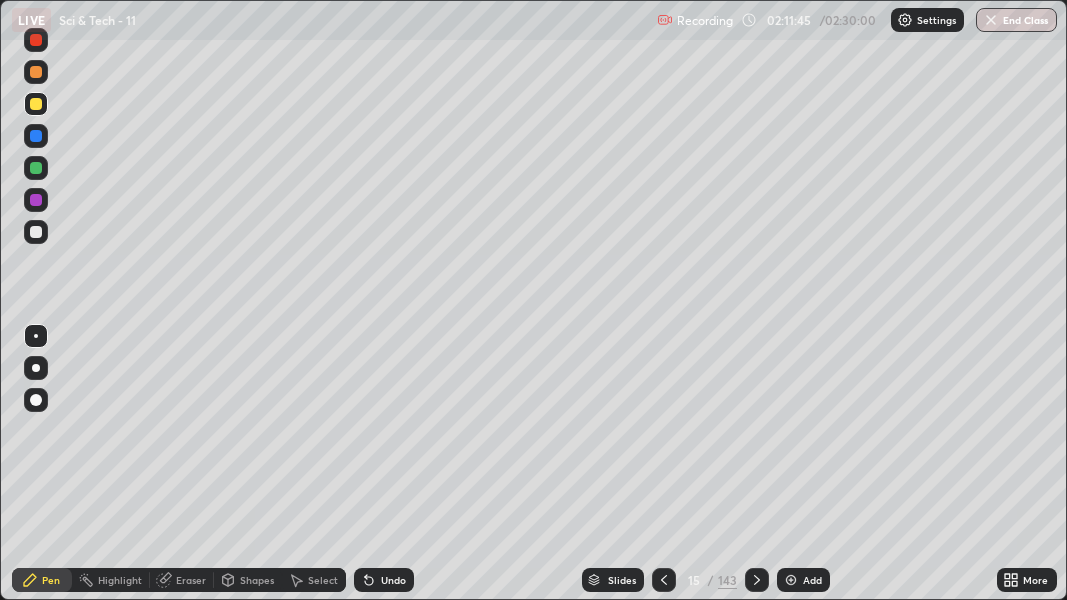 click on "Add" at bounding box center (812, 580) 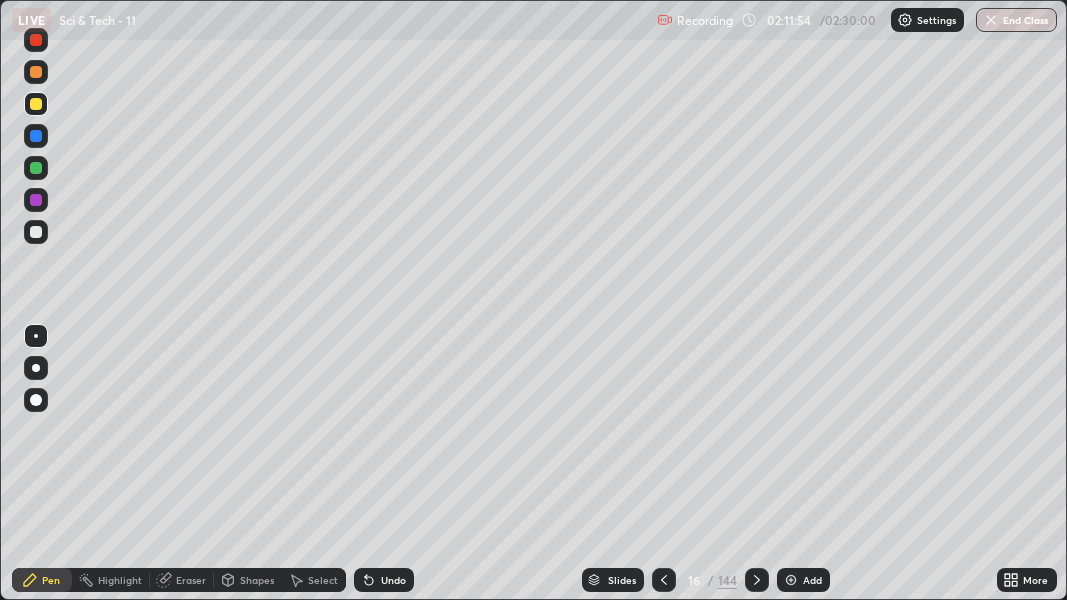 click on "Undo" at bounding box center [393, 580] 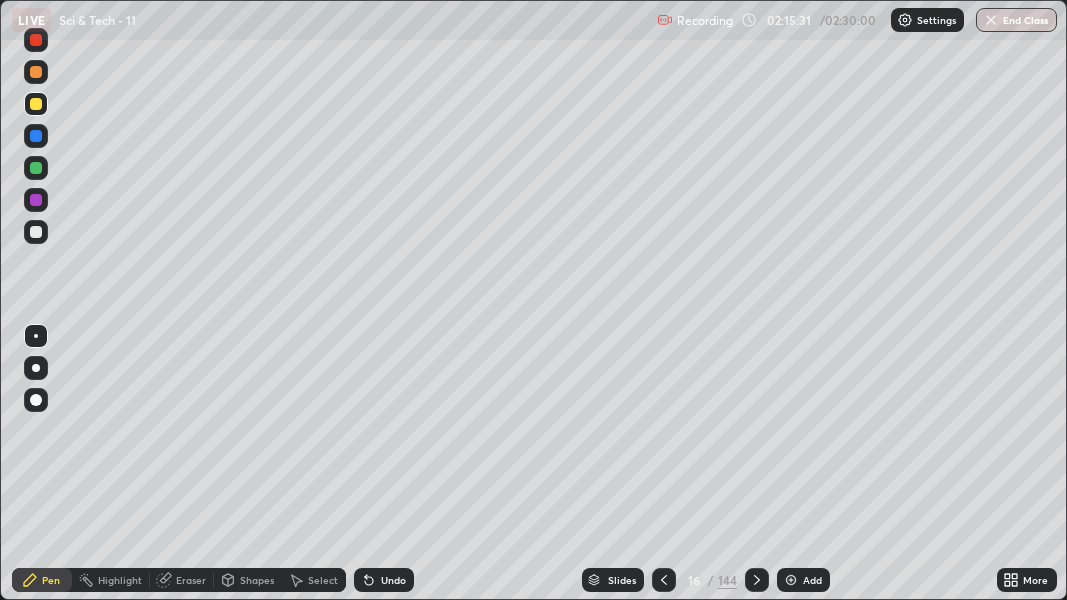 click at bounding box center [36, 232] 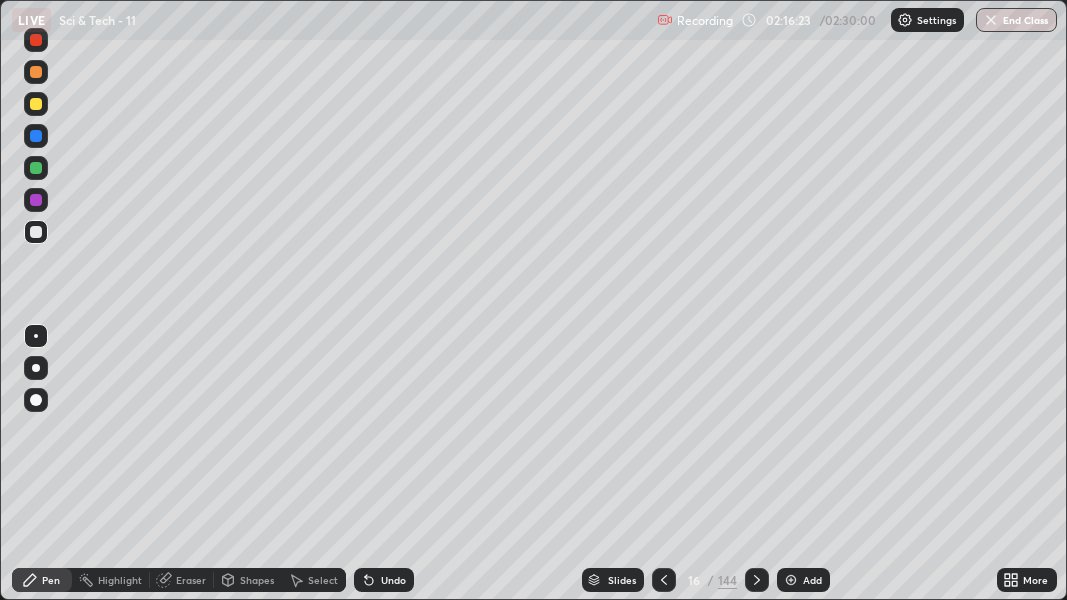 click on "Add" at bounding box center (812, 580) 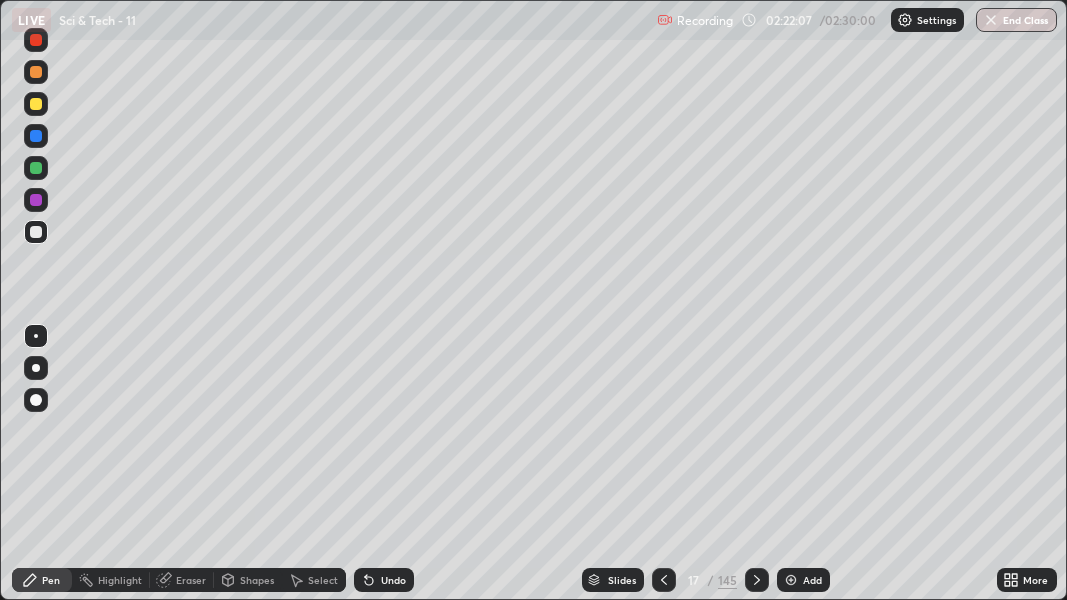 click at bounding box center [36, 104] 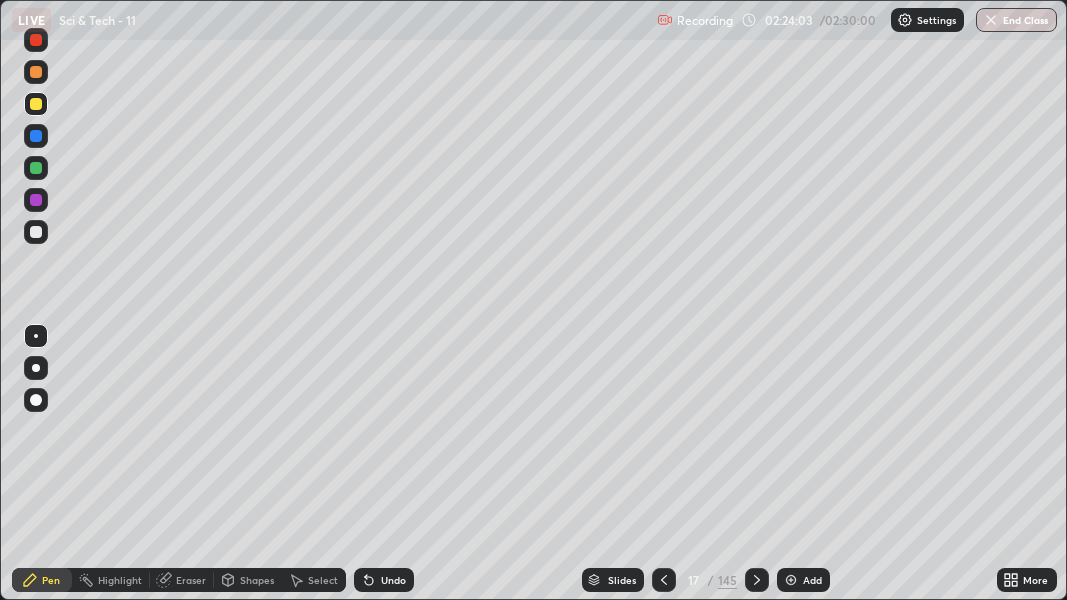 click at bounding box center [36, 200] 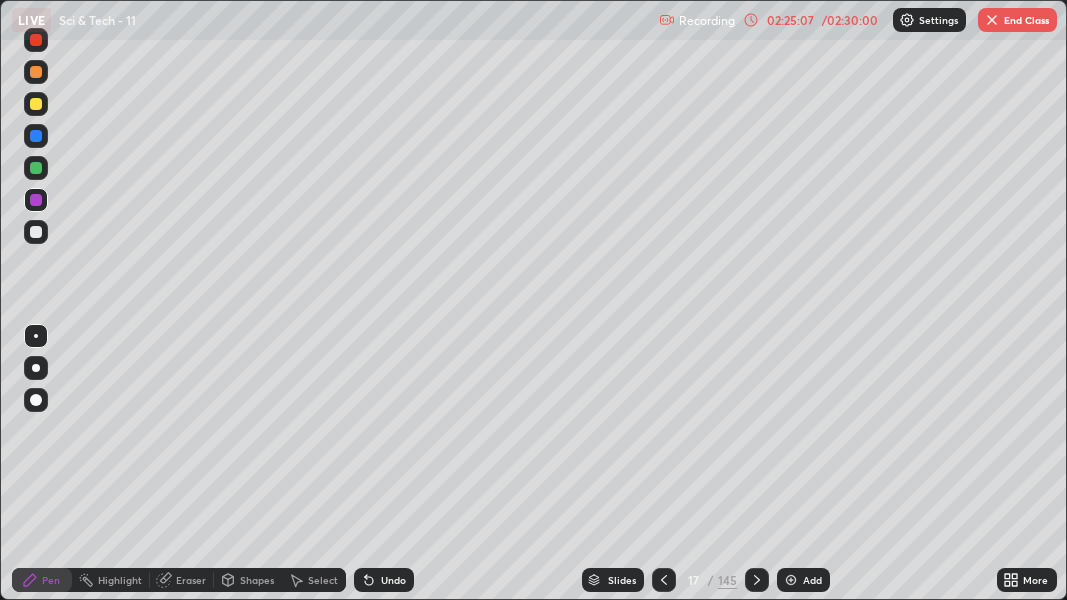 click at bounding box center (36, 104) 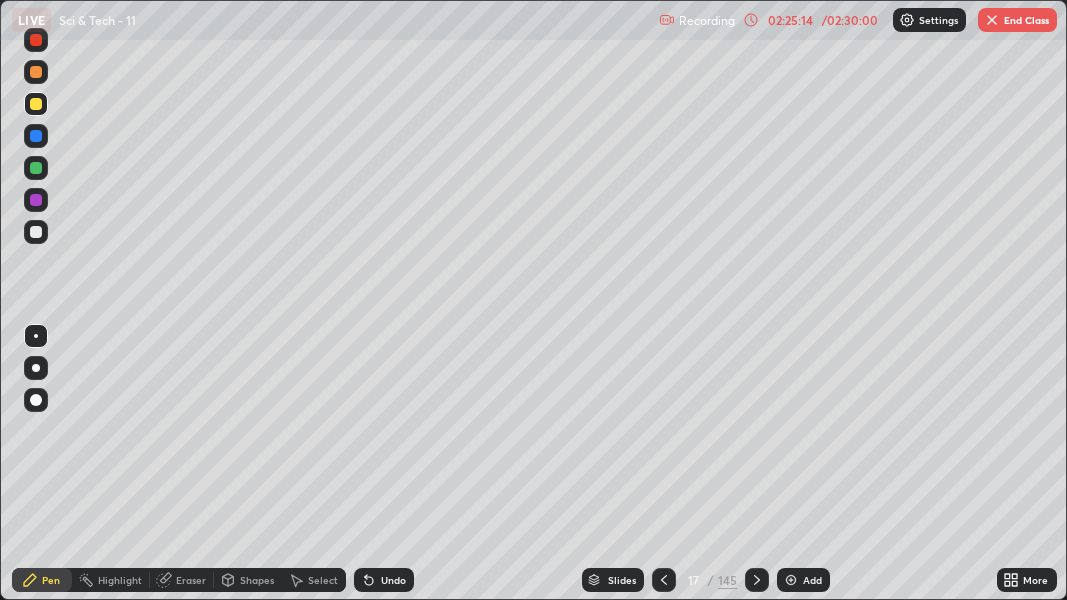 click on "Undo" at bounding box center (393, 580) 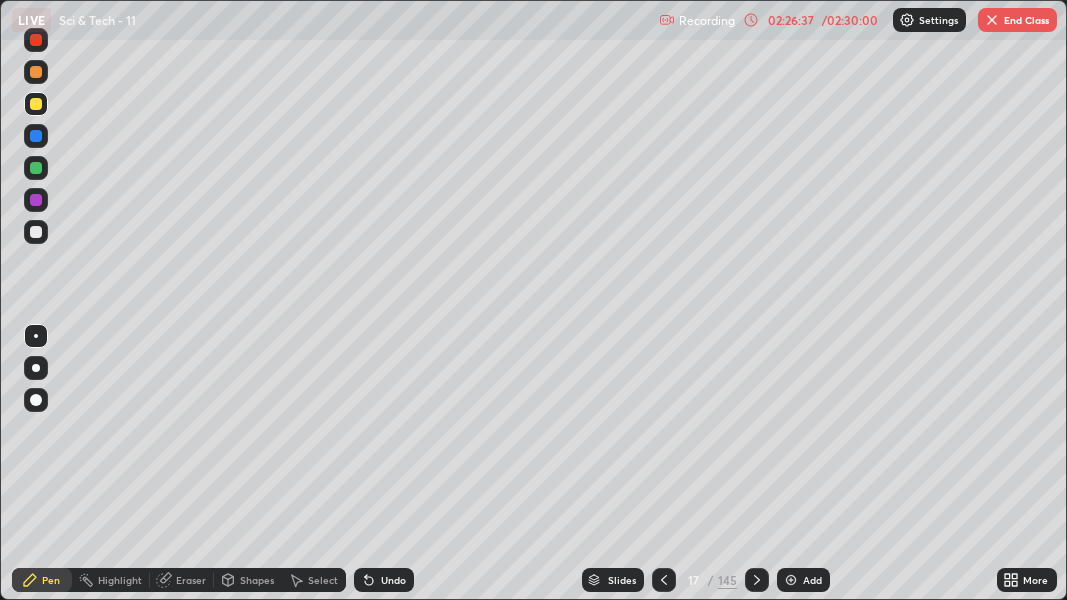 click at bounding box center (36, 72) 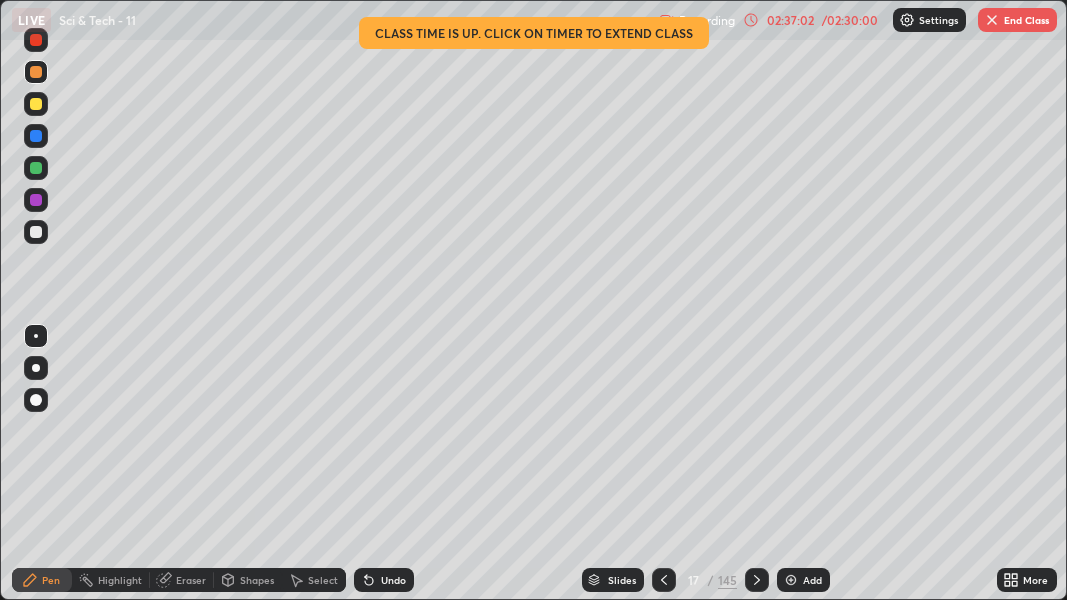 click 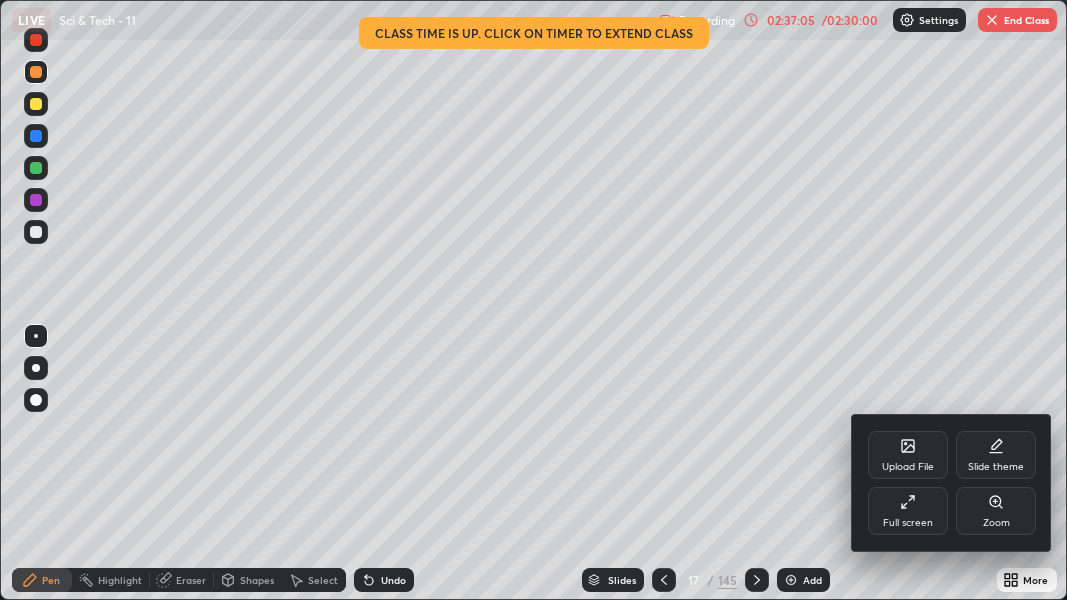 click on "Full screen" at bounding box center [908, 511] 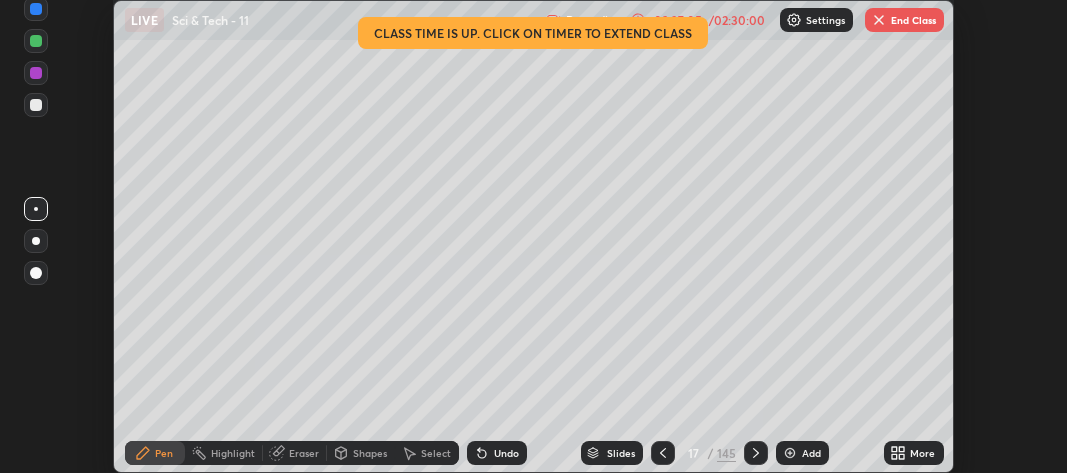 scroll, scrollTop: 473, scrollLeft: 1067, axis: both 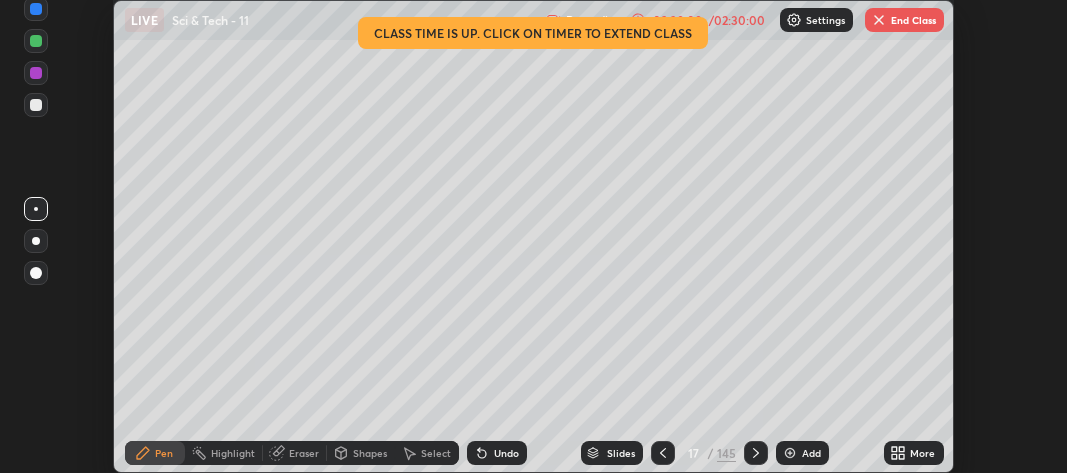 click at bounding box center (879, 20) 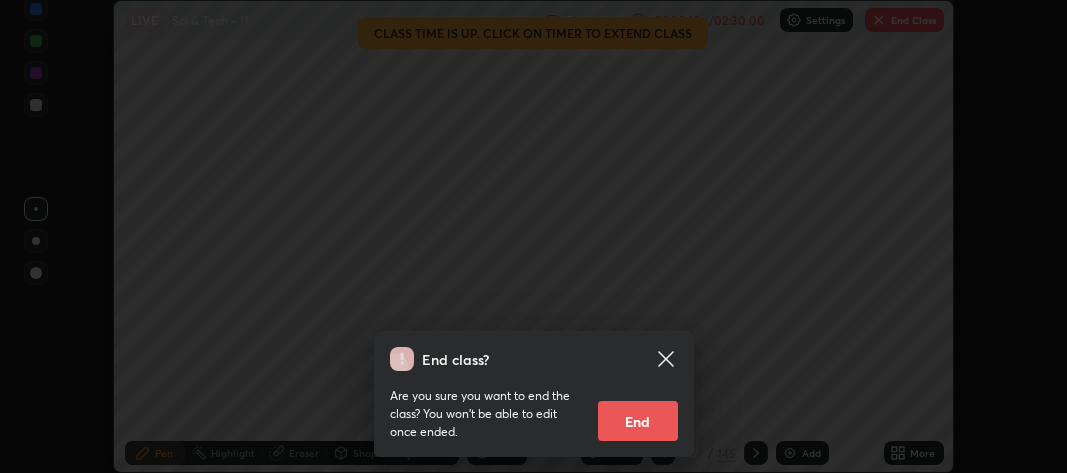 click on "End" at bounding box center (638, 421) 